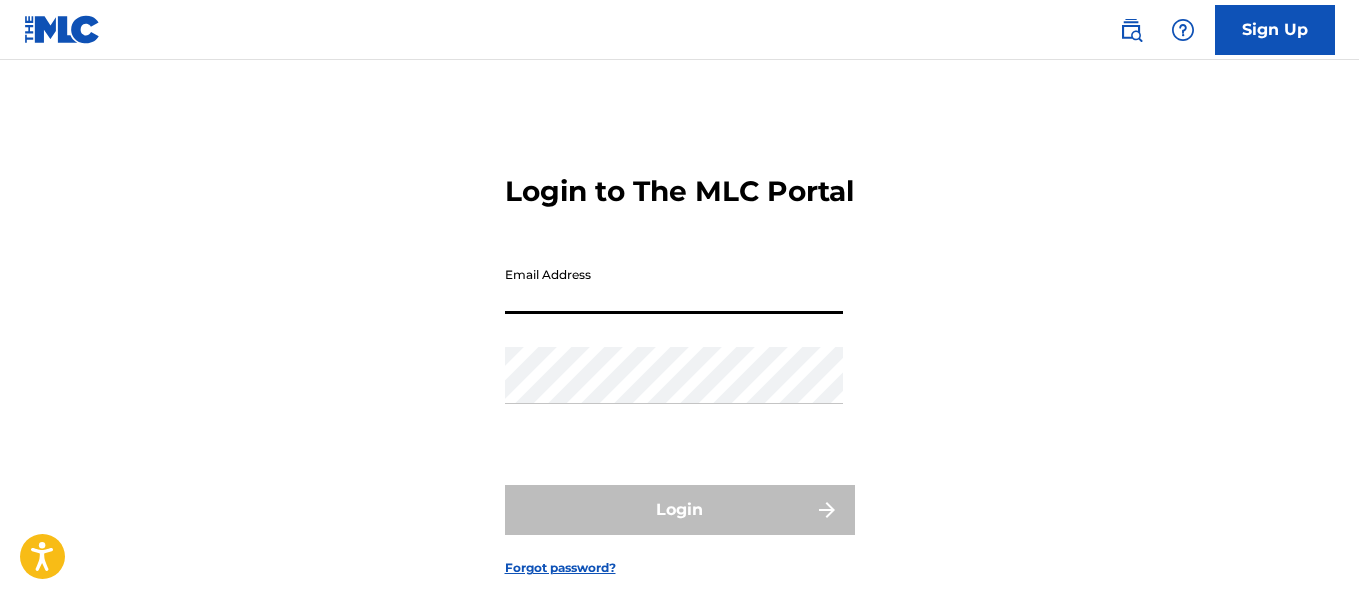 scroll, scrollTop: 0, scrollLeft: 0, axis: both 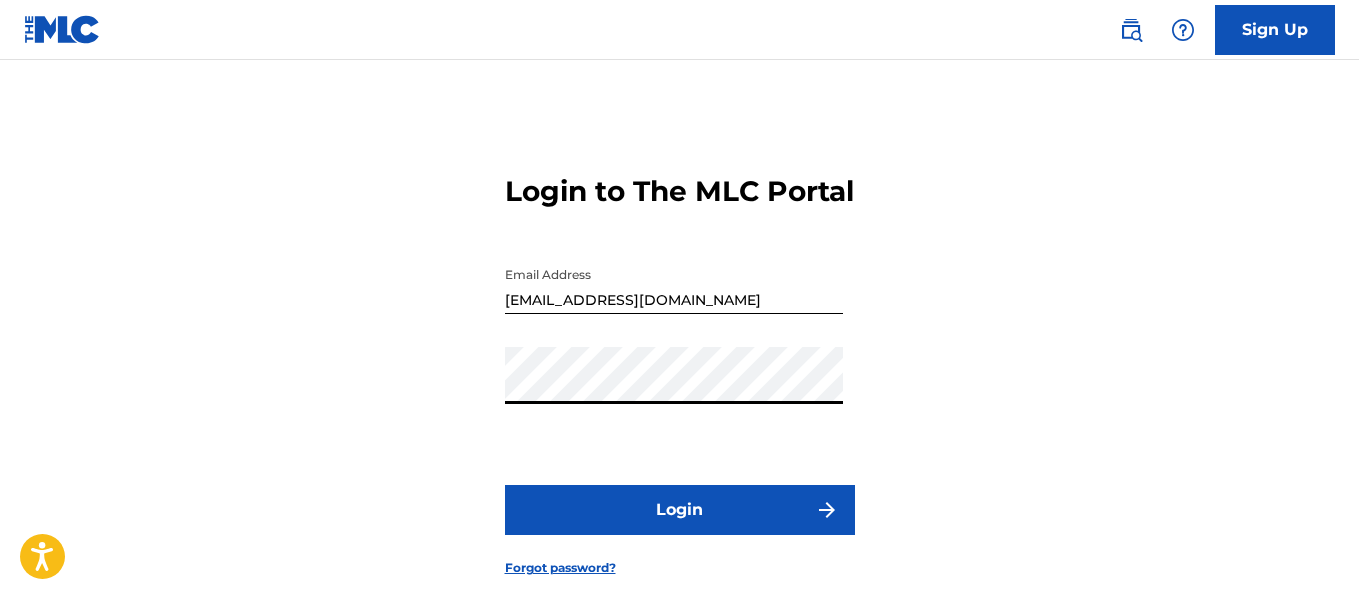 click on "Login" at bounding box center [680, 510] 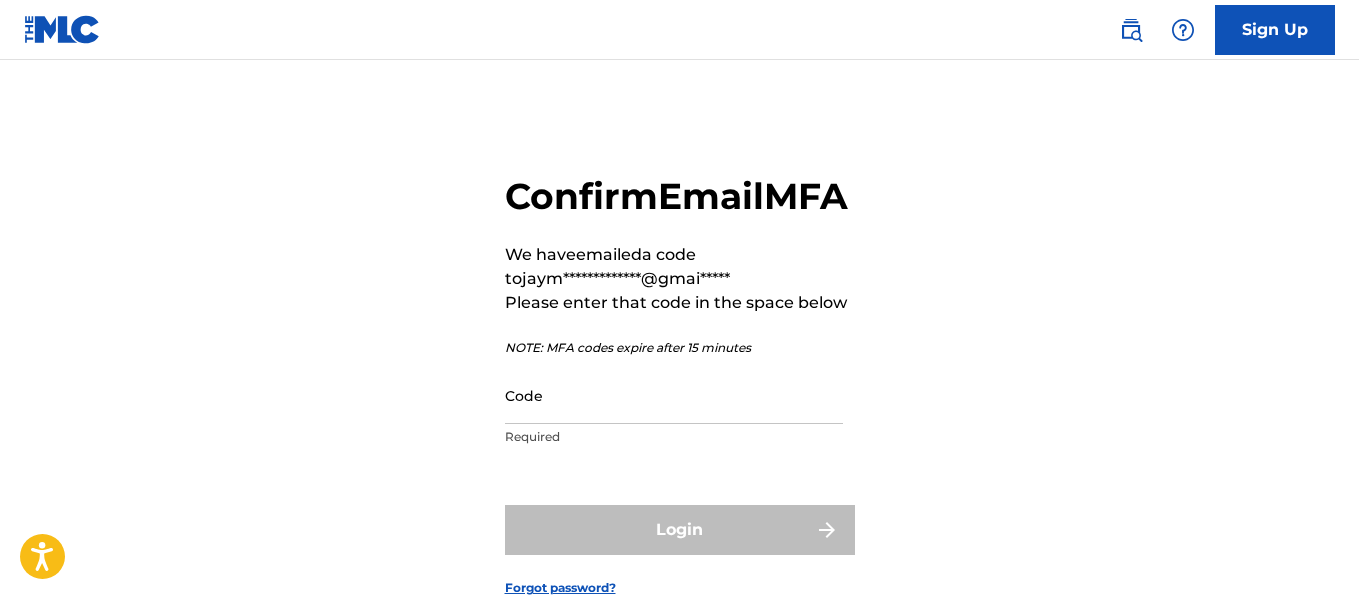 click on "Confirm  Email   MFA" at bounding box center (680, 196) 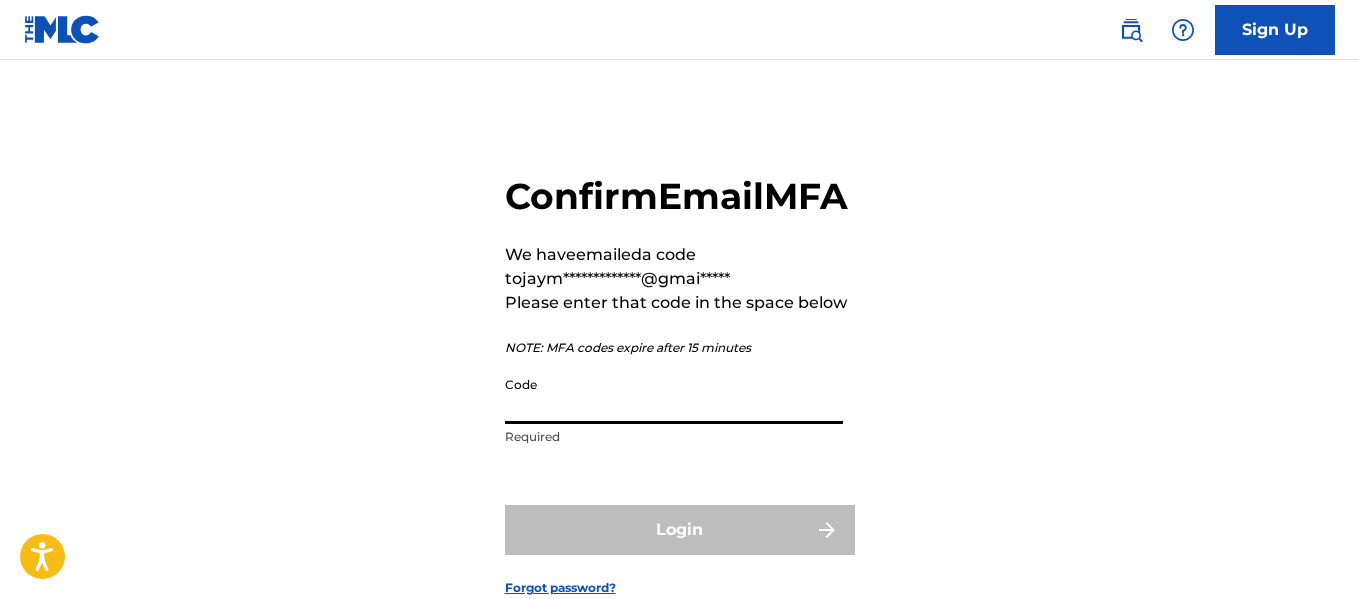 click on "Code" at bounding box center (674, 395) 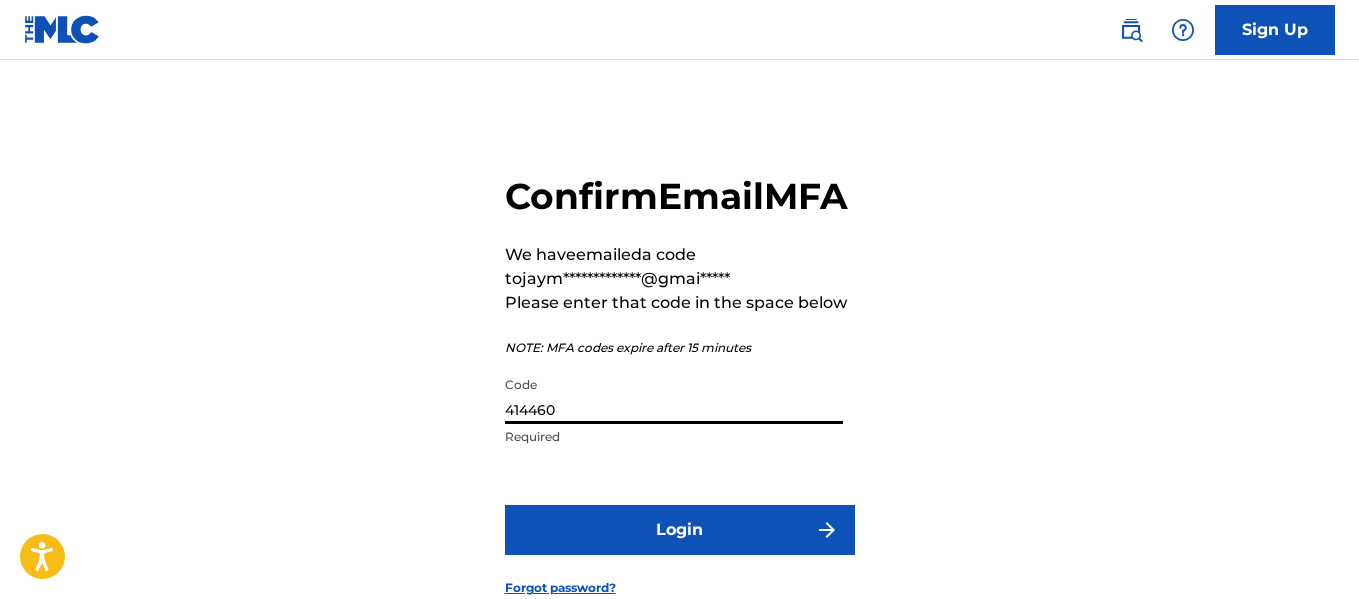 type on "414460" 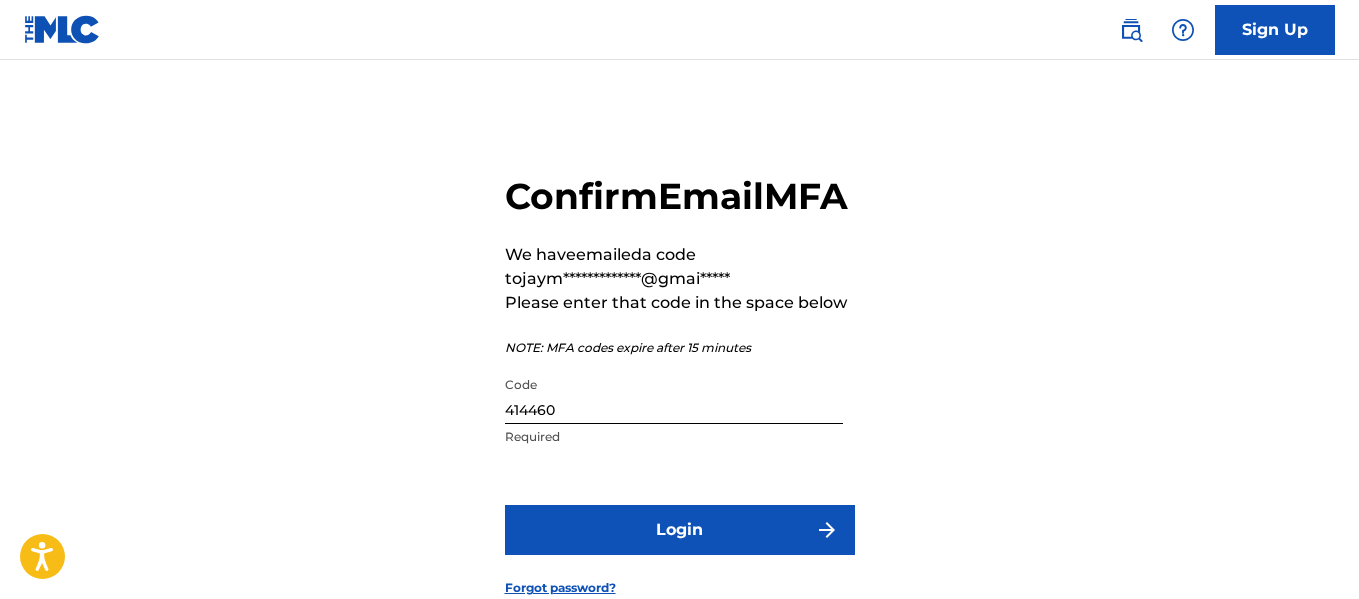 click on "Login" at bounding box center (680, 530) 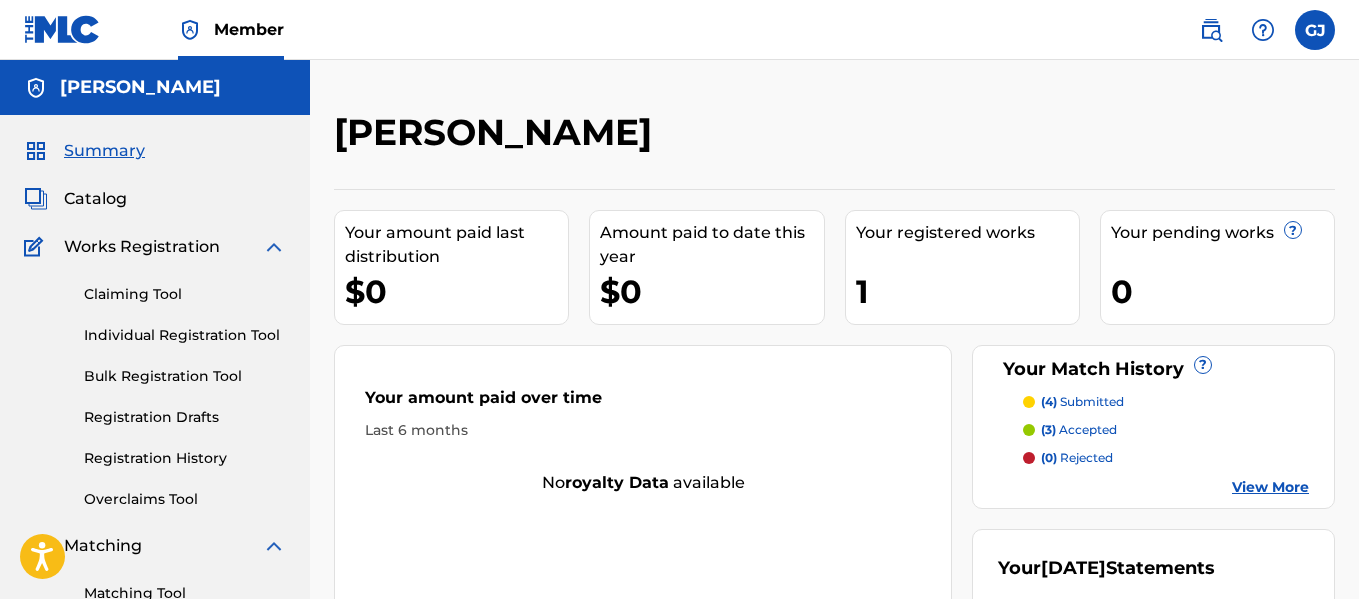 scroll, scrollTop: 0, scrollLeft: 0, axis: both 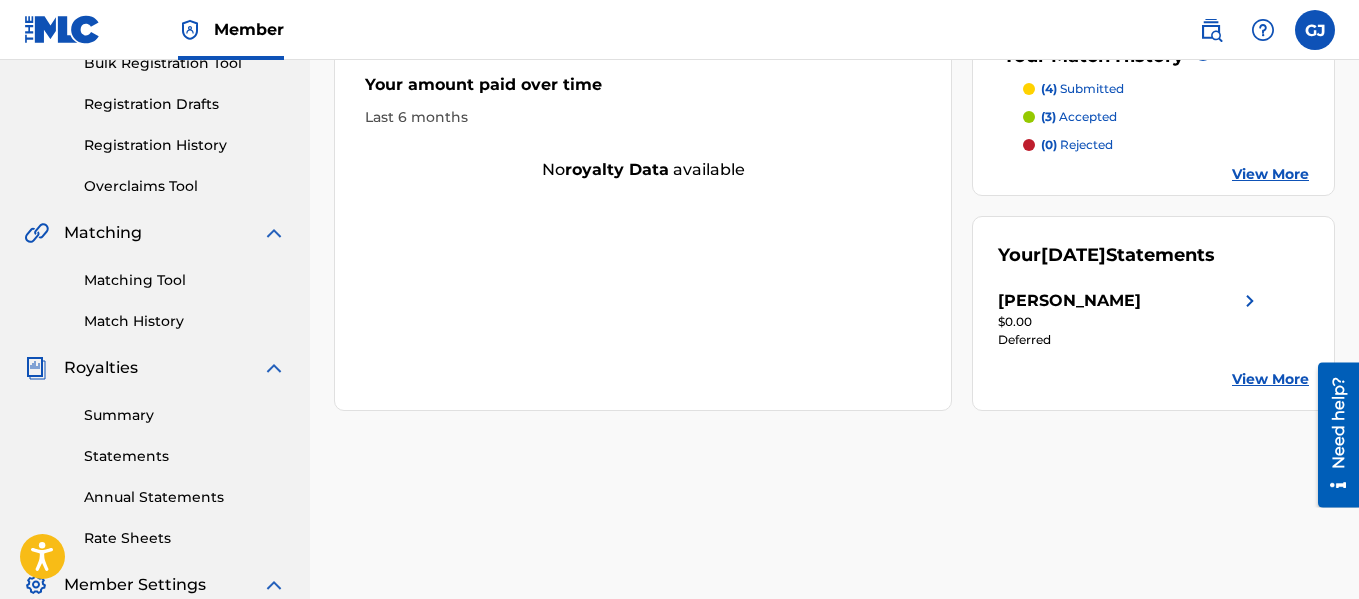 click on "View More" at bounding box center [1270, 379] 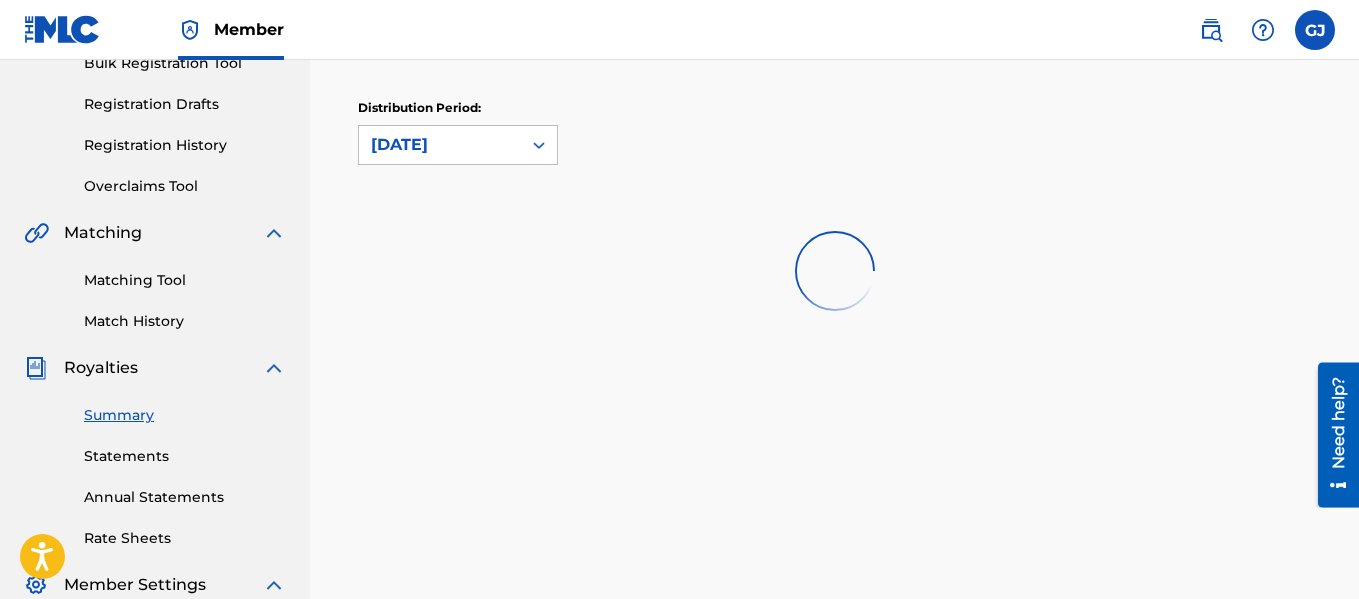 scroll, scrollTop: 0, scrollLeft: 0, axis: both 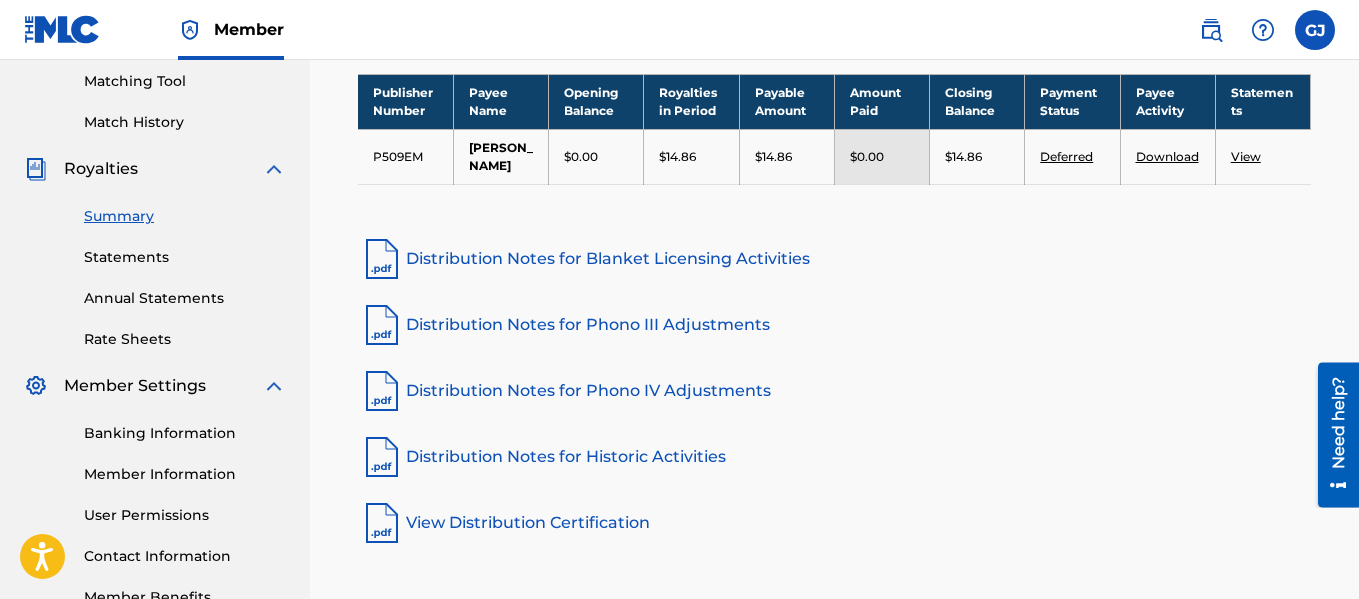 click on "View" at bounding box center (1246, 156) 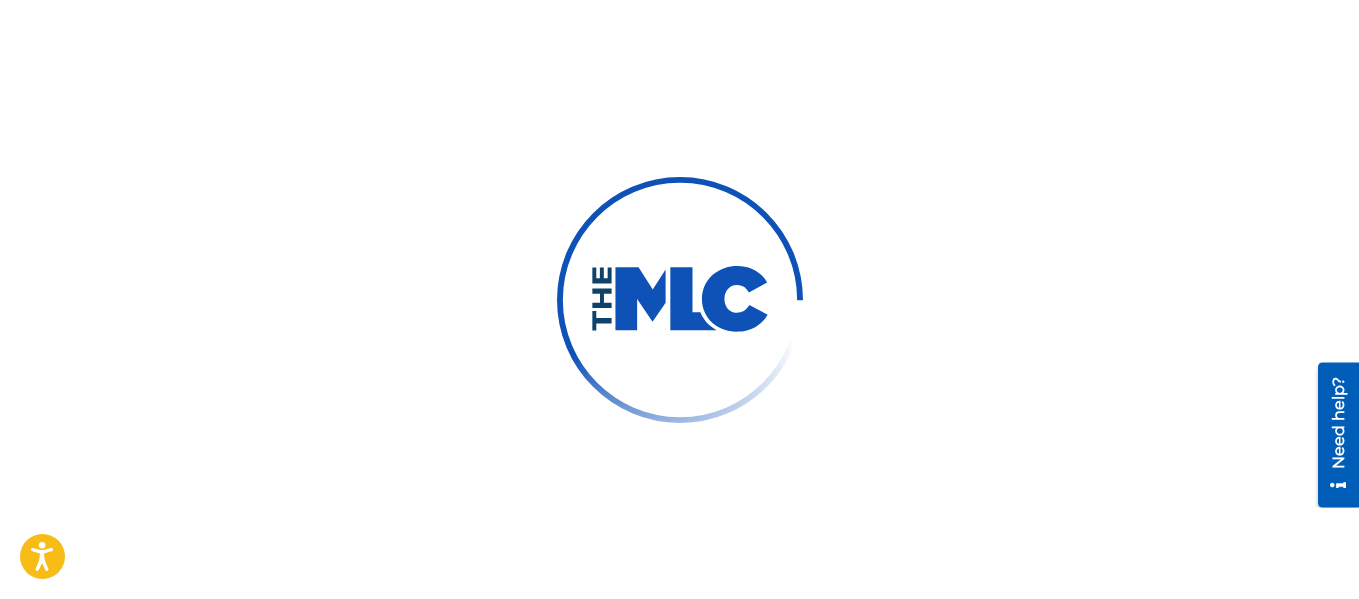 scroll, scrollTop: 0, scrollLeft: 0, axis: both 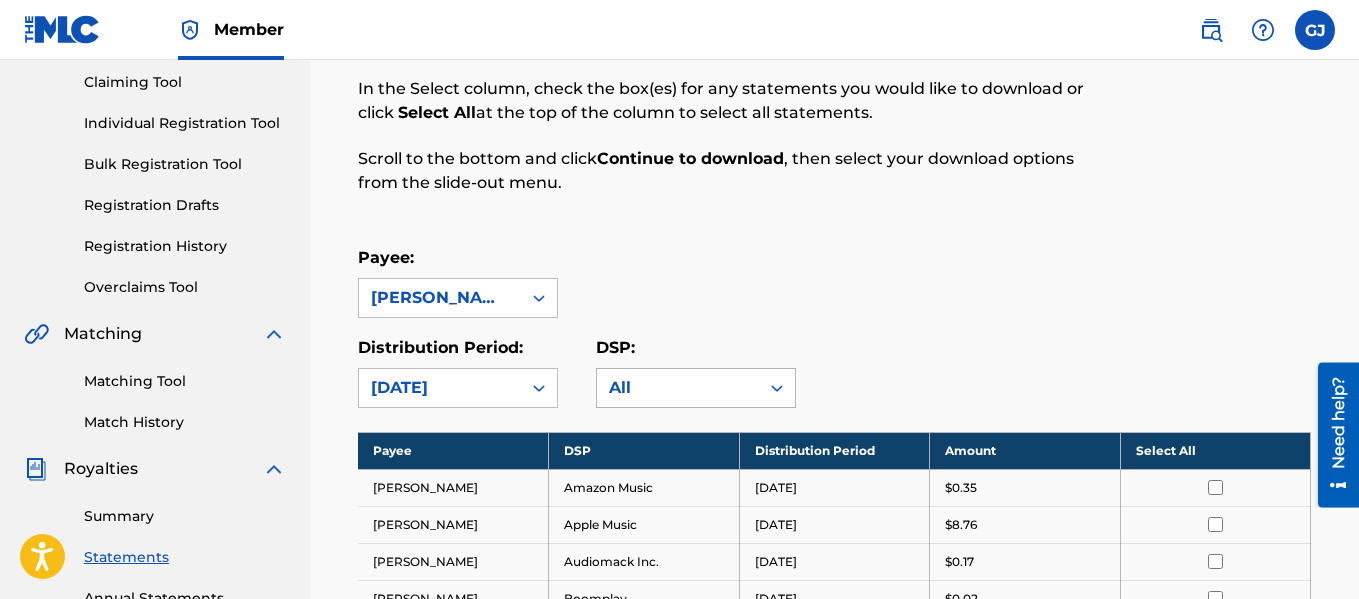 click 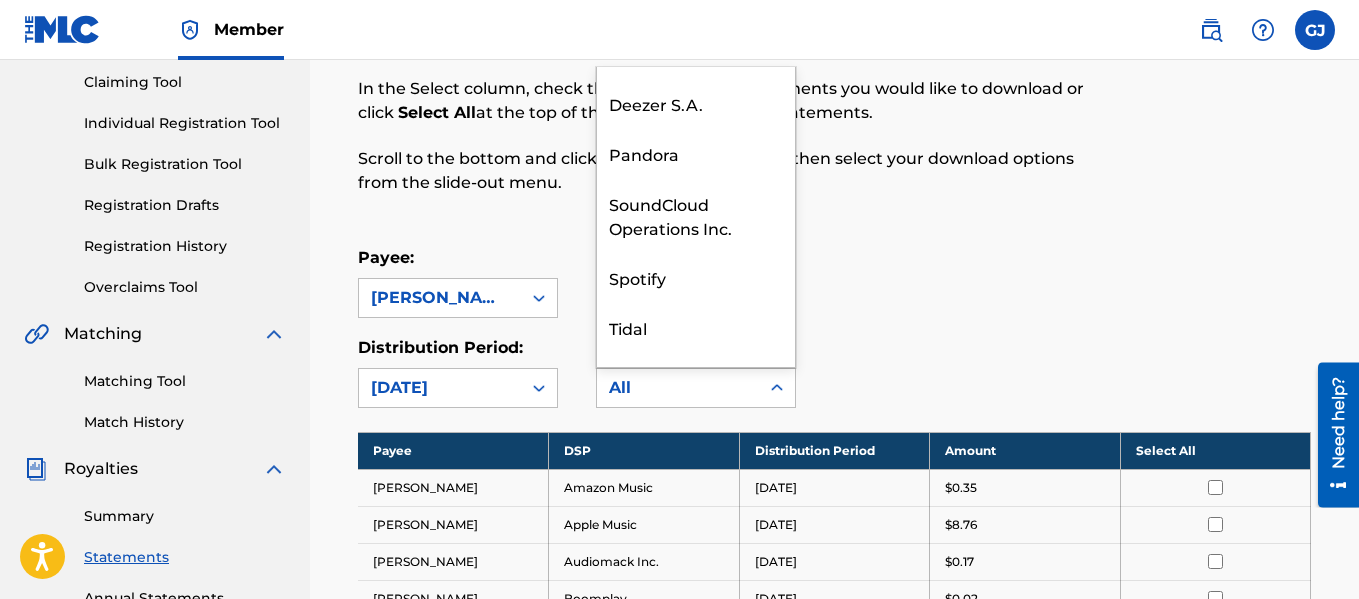 scroll, scrollTop: 274, scrollLeft: 0, axis: vertical 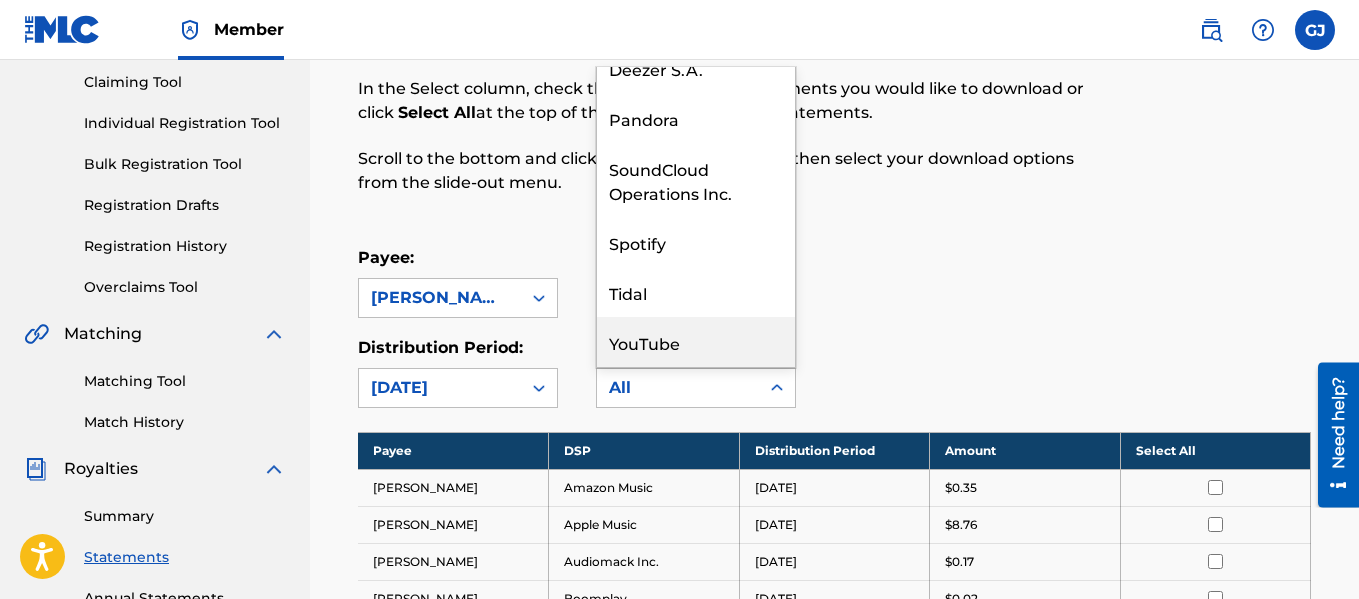 click on "YouTube" at bounding box center (696, 342) 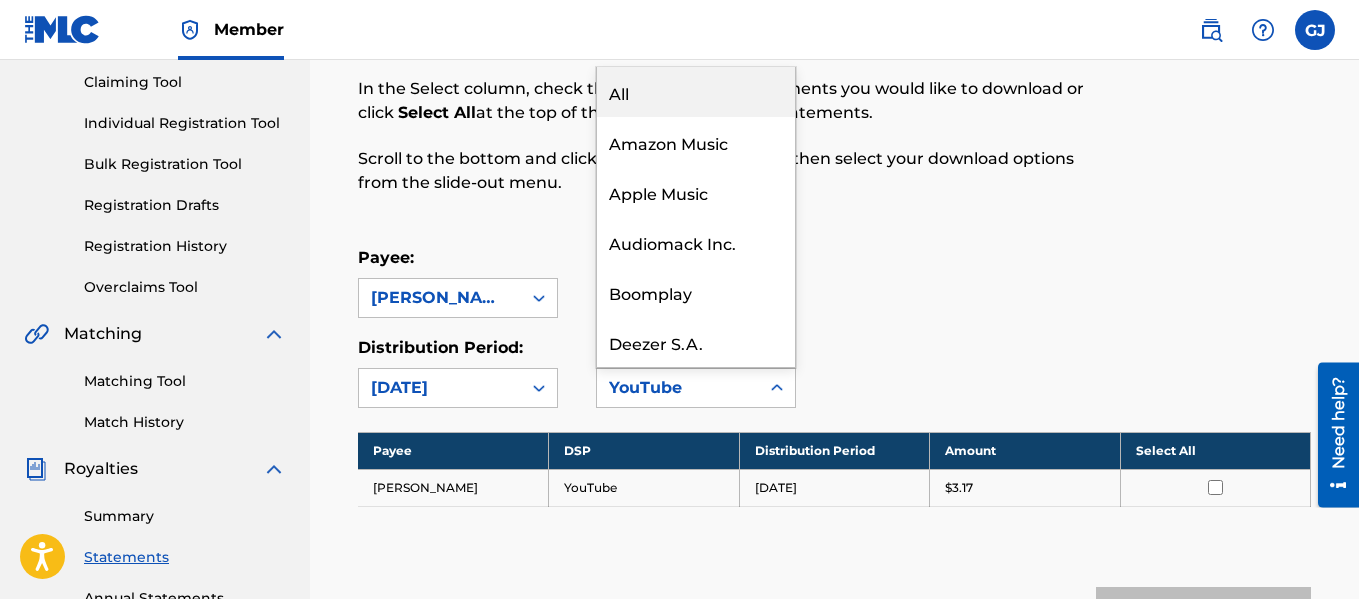 click 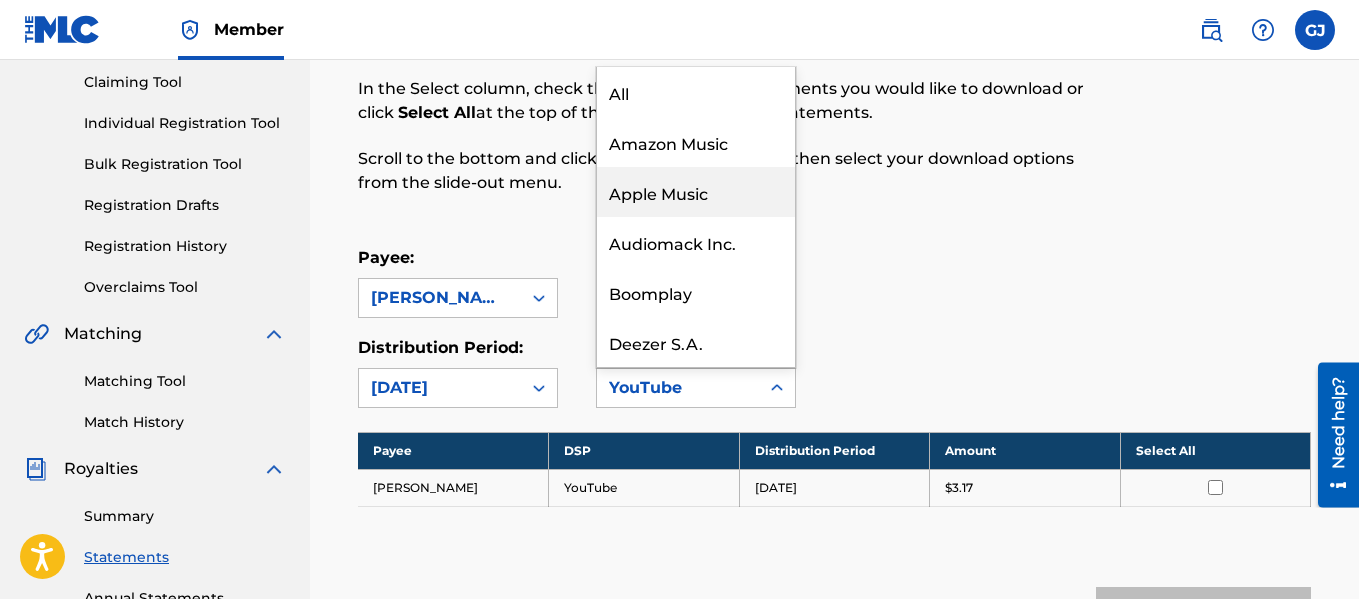 click on "Apple Music" at bounding box center [696, 192] 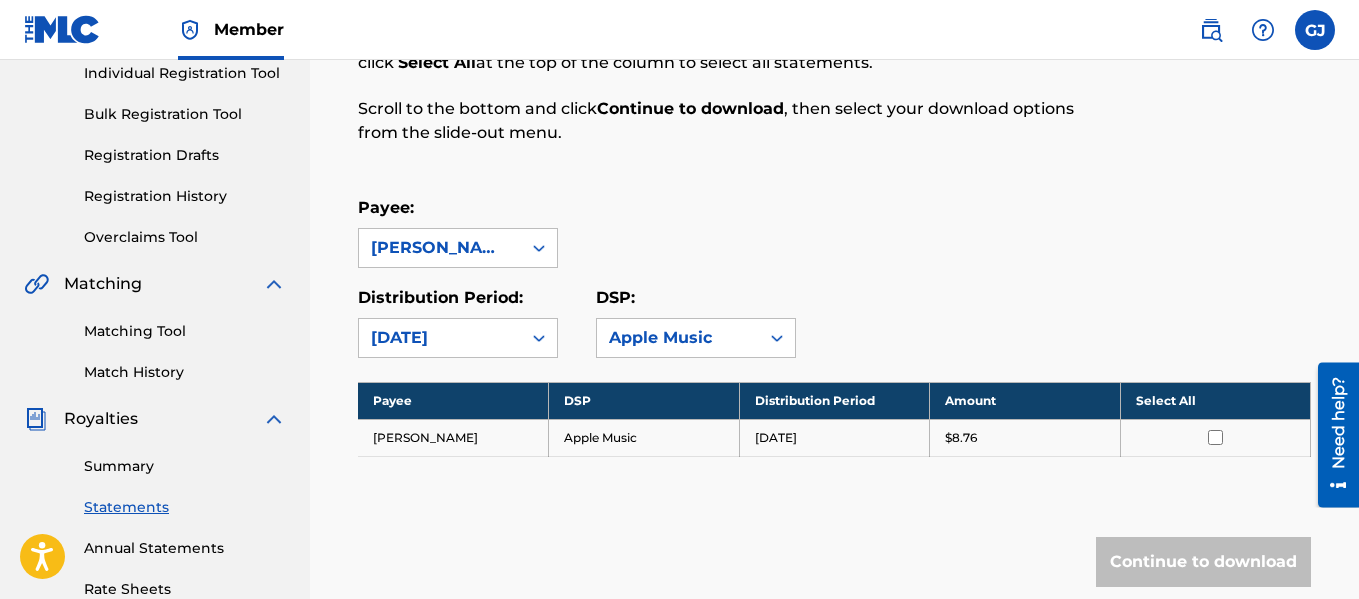 scroll, scrollTop: 0, scrollLeft: 0, axis: both 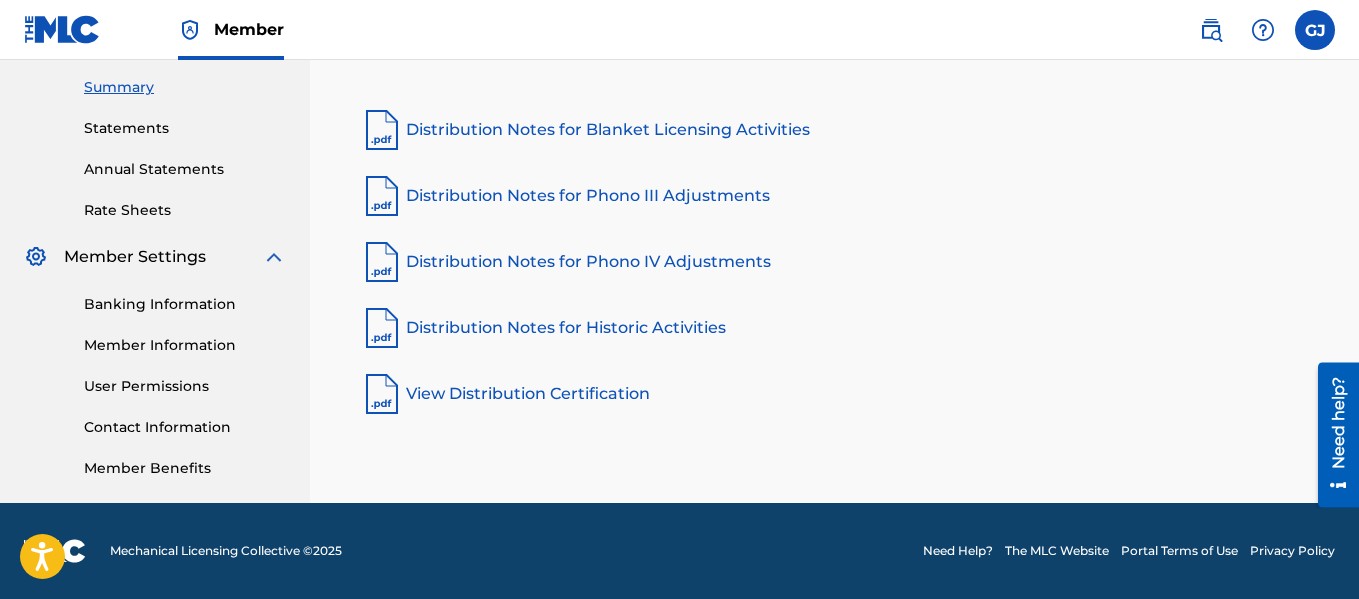 drag, startPoint x: 1364, startPoint y: 60, endPoint x: 54, endPoint y: 18, distance: 1310.6731 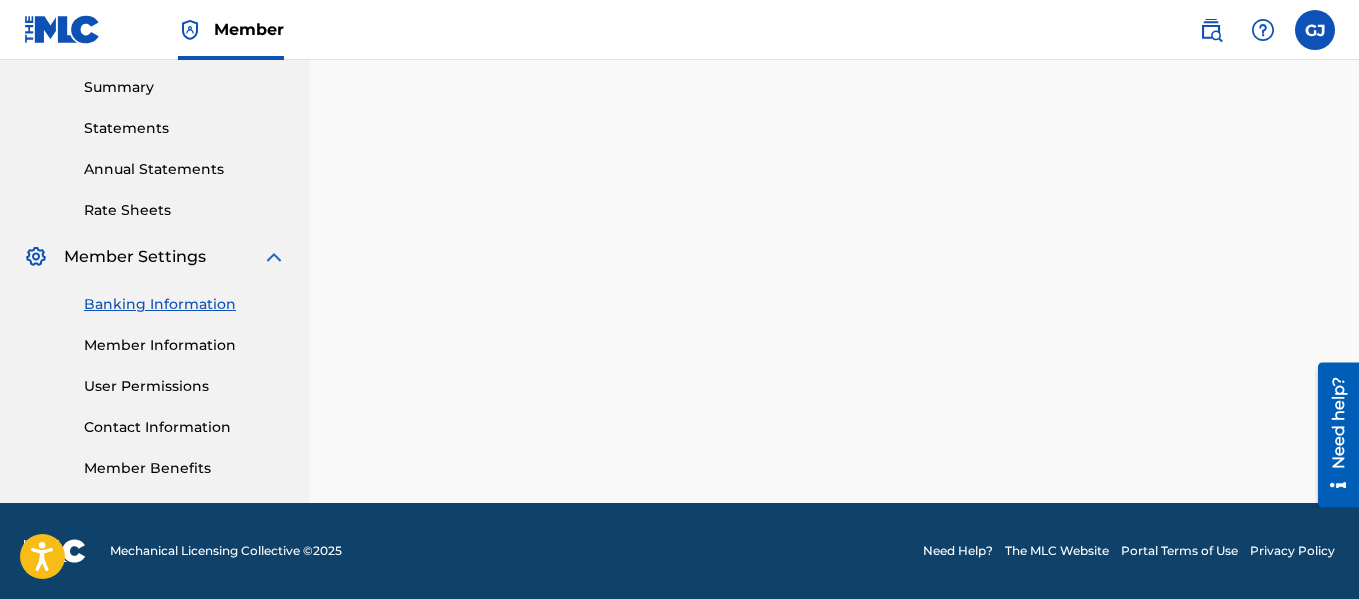 scroll, scrollTop: 0, scrollLeft: 0, axis: both 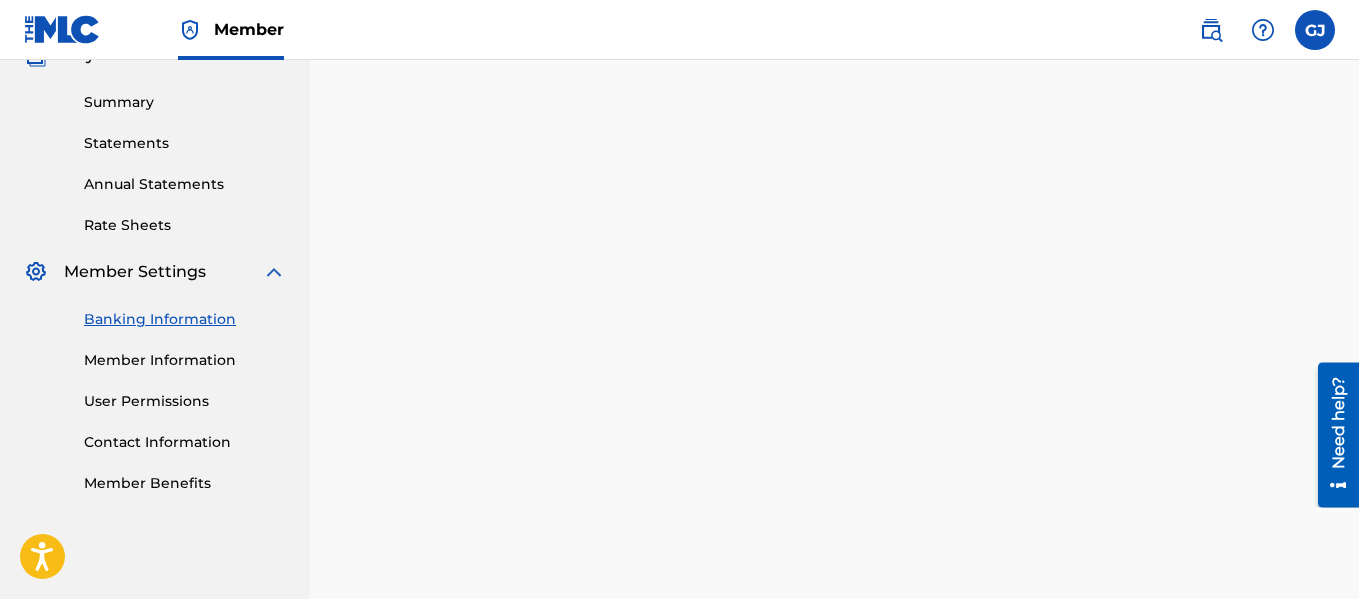 click on "Member Information" at bounding box center [185, 360] 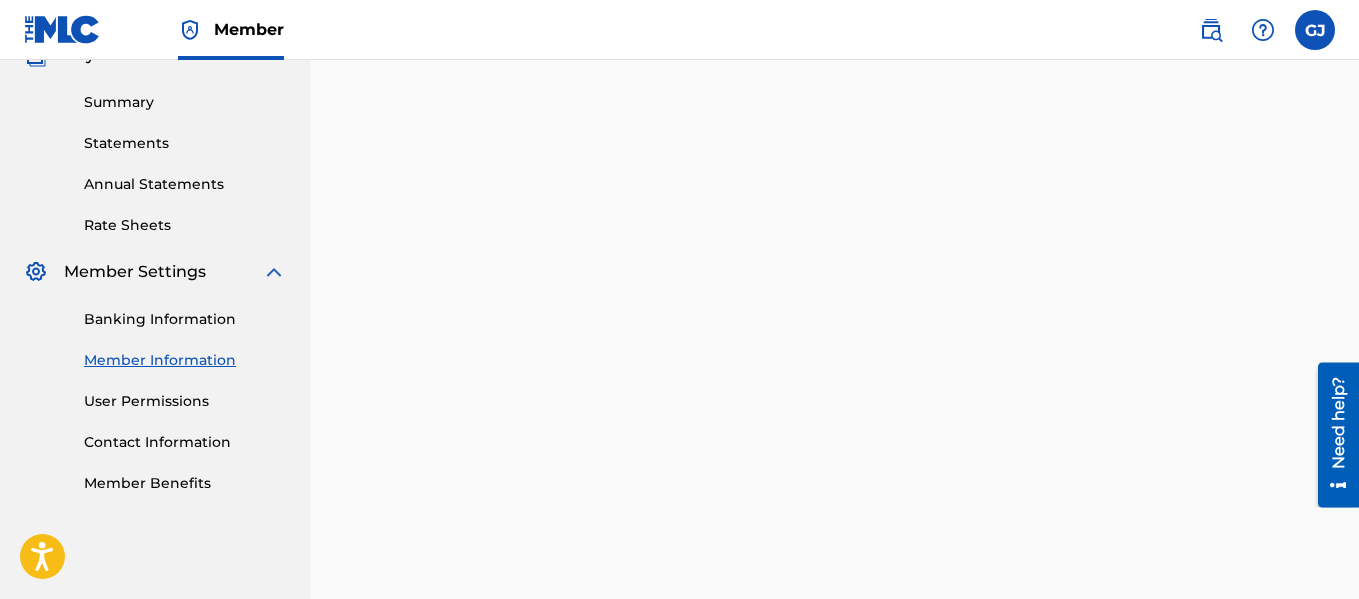 scroll, scrollTop: 0, scrollLeft: 0, axis: both 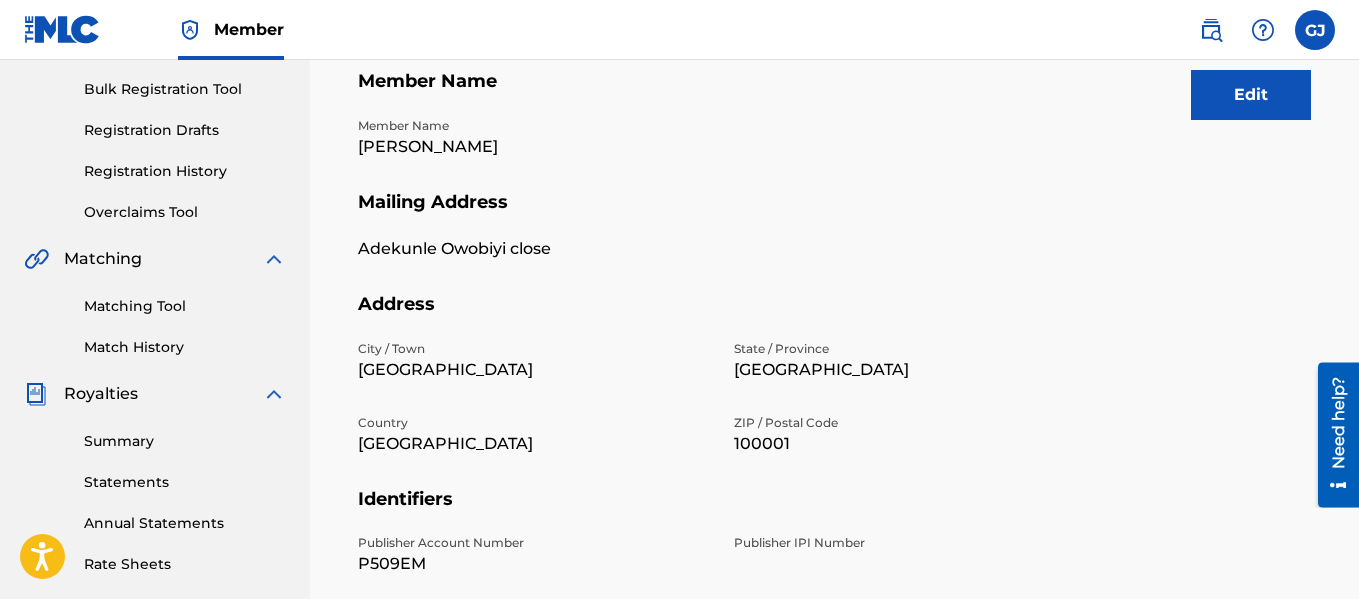 click on "Edit" at bounding box center [1251, 95] 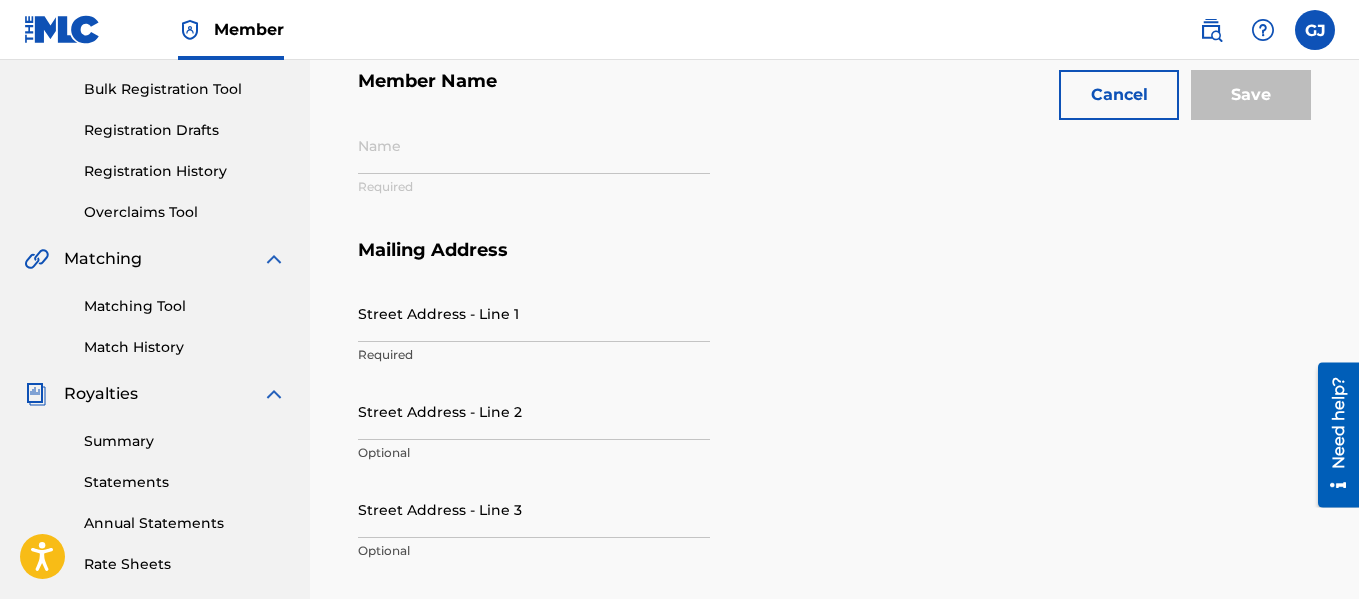 type on "[PERSON_NAME]" 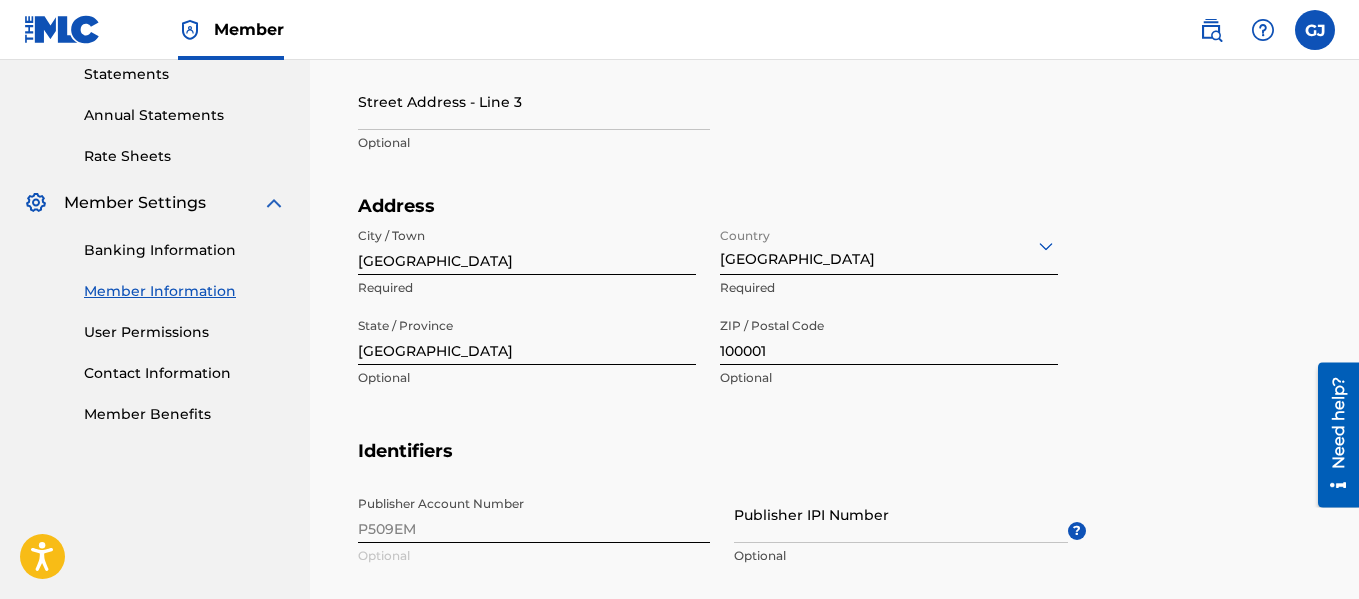 scroll, scrollTop: 731, scrollLeft: 0, axis: vertical 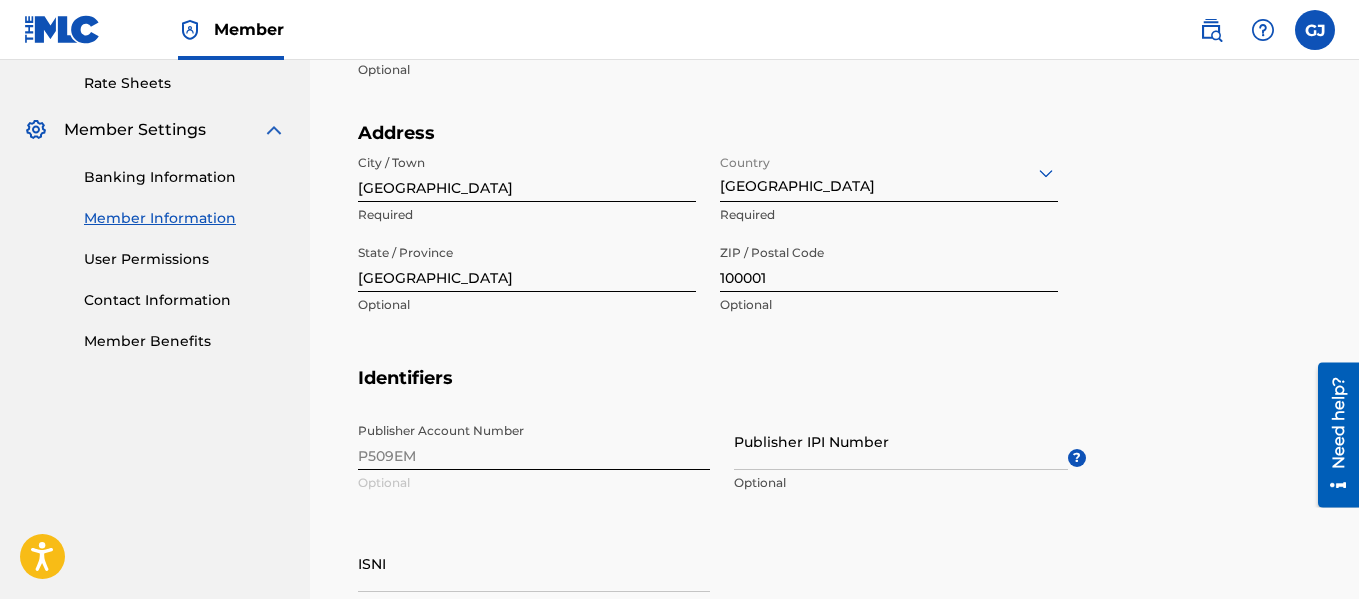 click 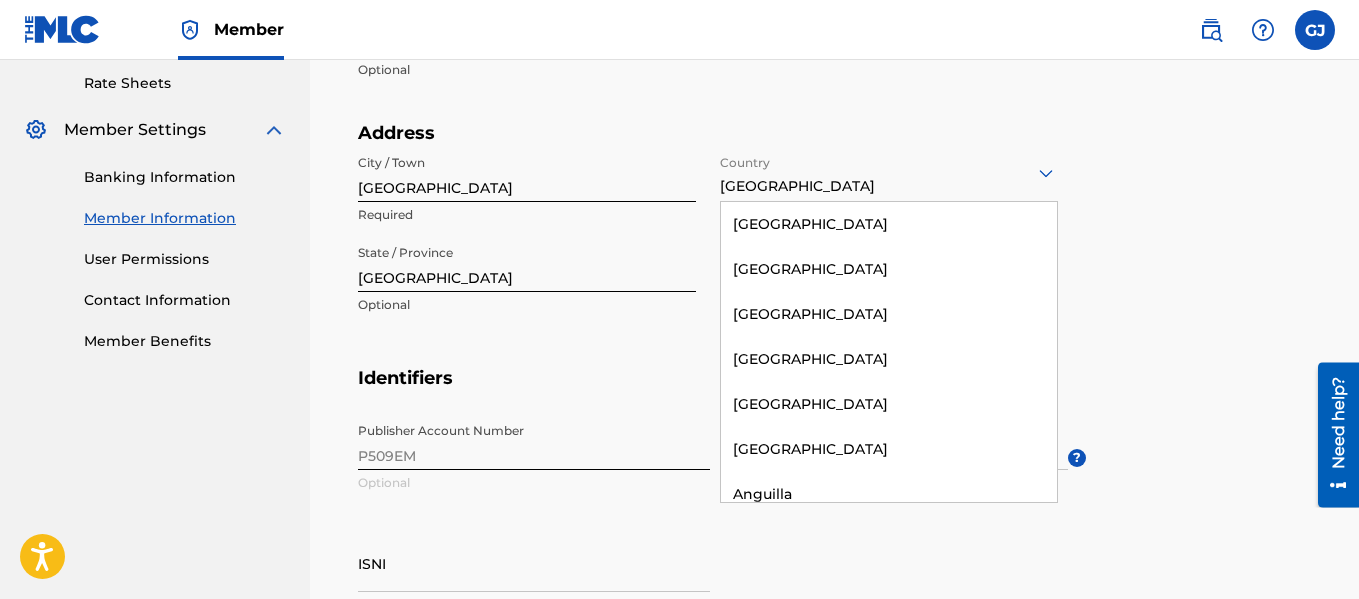 scroll, scrollTop: 6396, scrollLeft: 0, axis: vertical 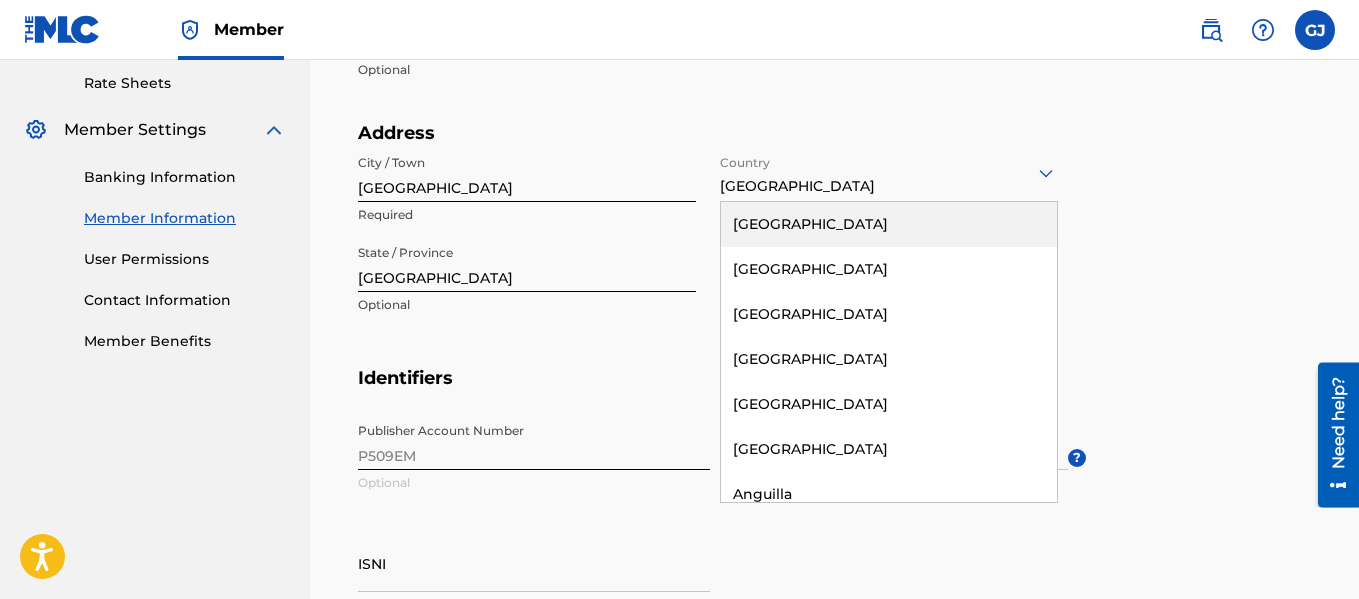 click on "United States" at bounding box center [889, 224] 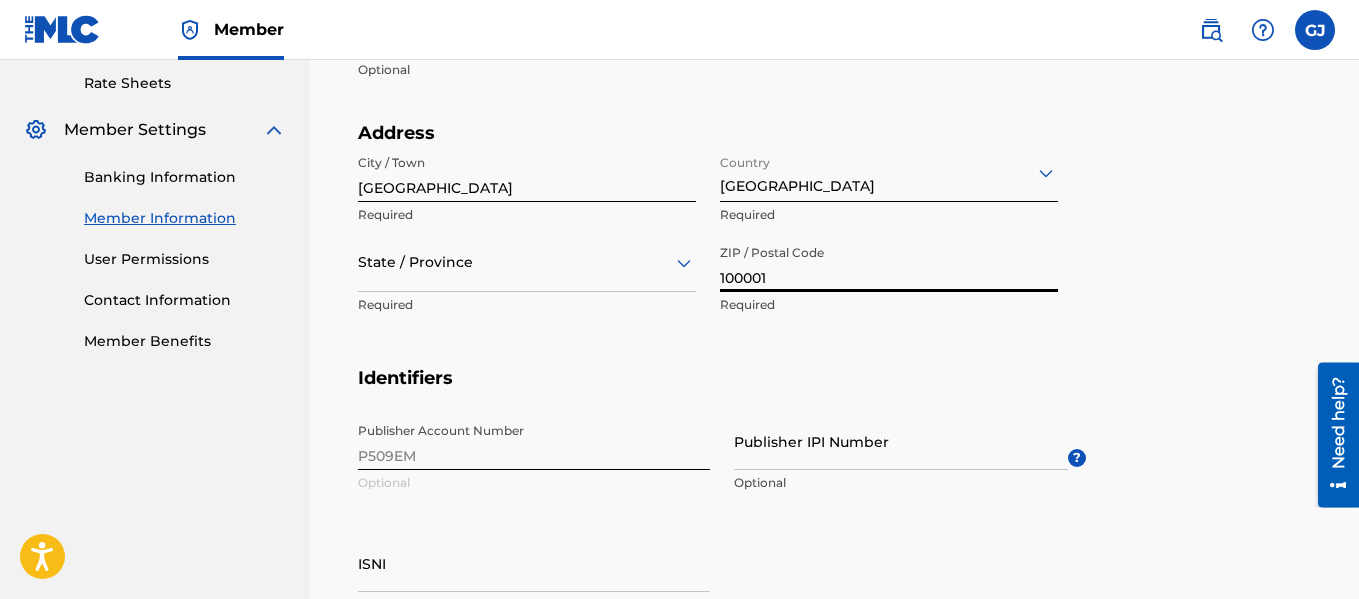 drag, startPoint x: 779, startPoint y: 278, endPoint x: 690, endPoint y: 272, distance: 89.20202 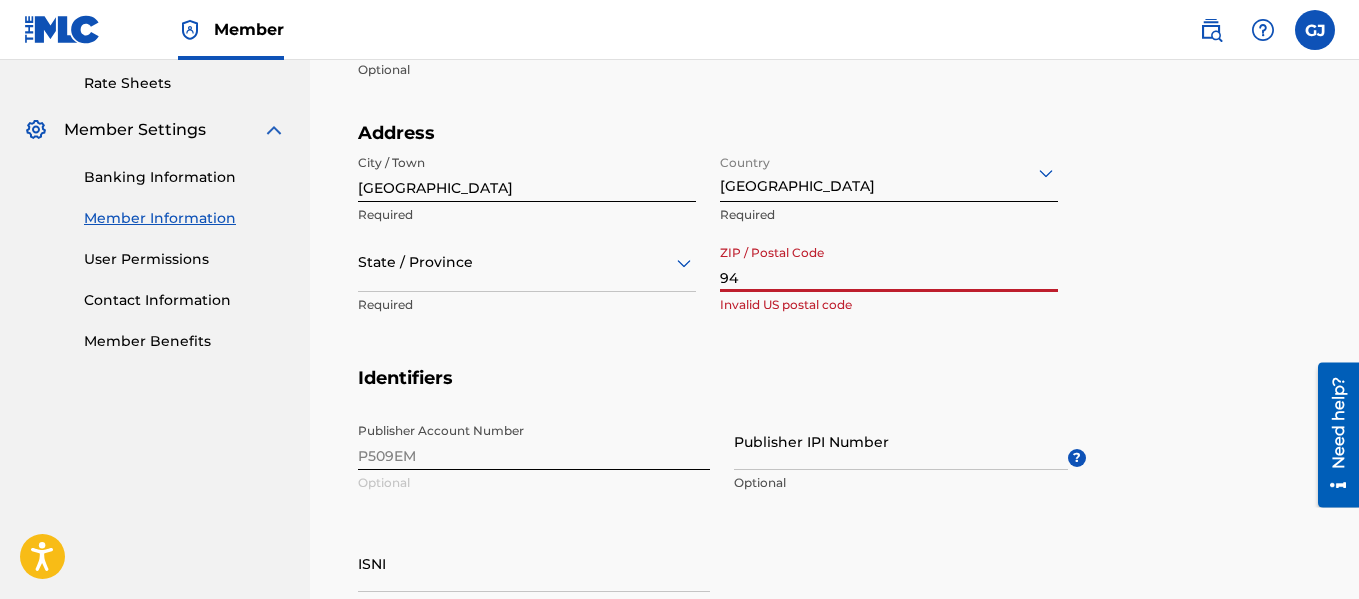 type on "94104" 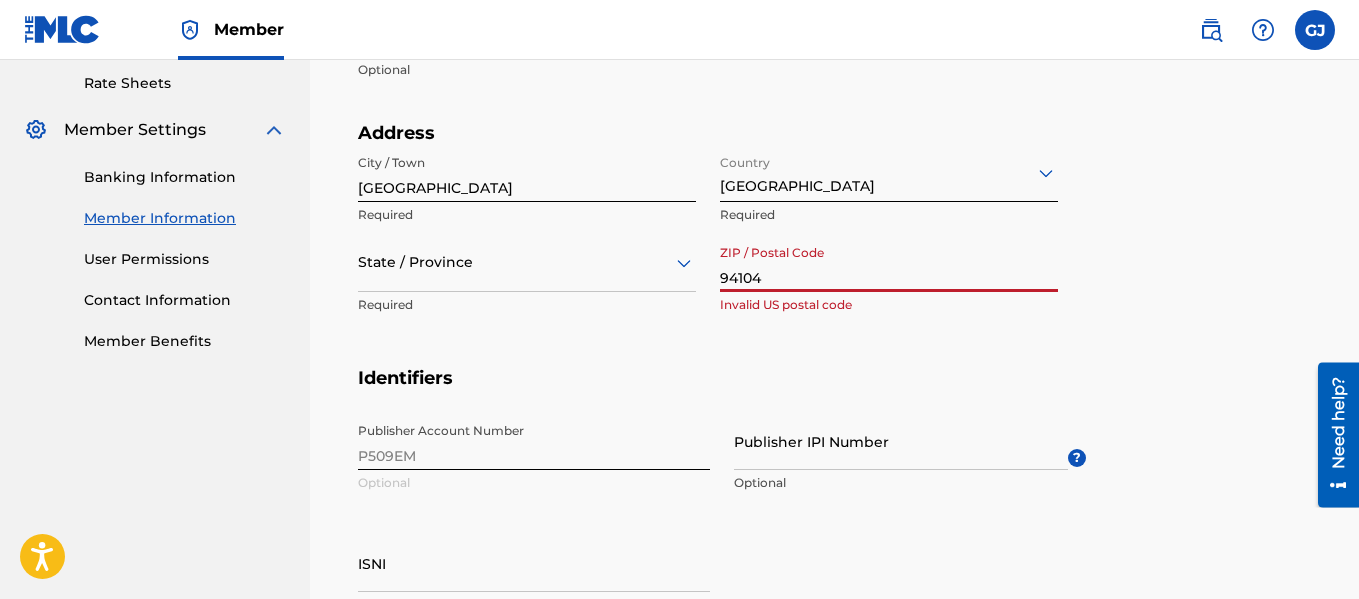 type on "580 California Street" 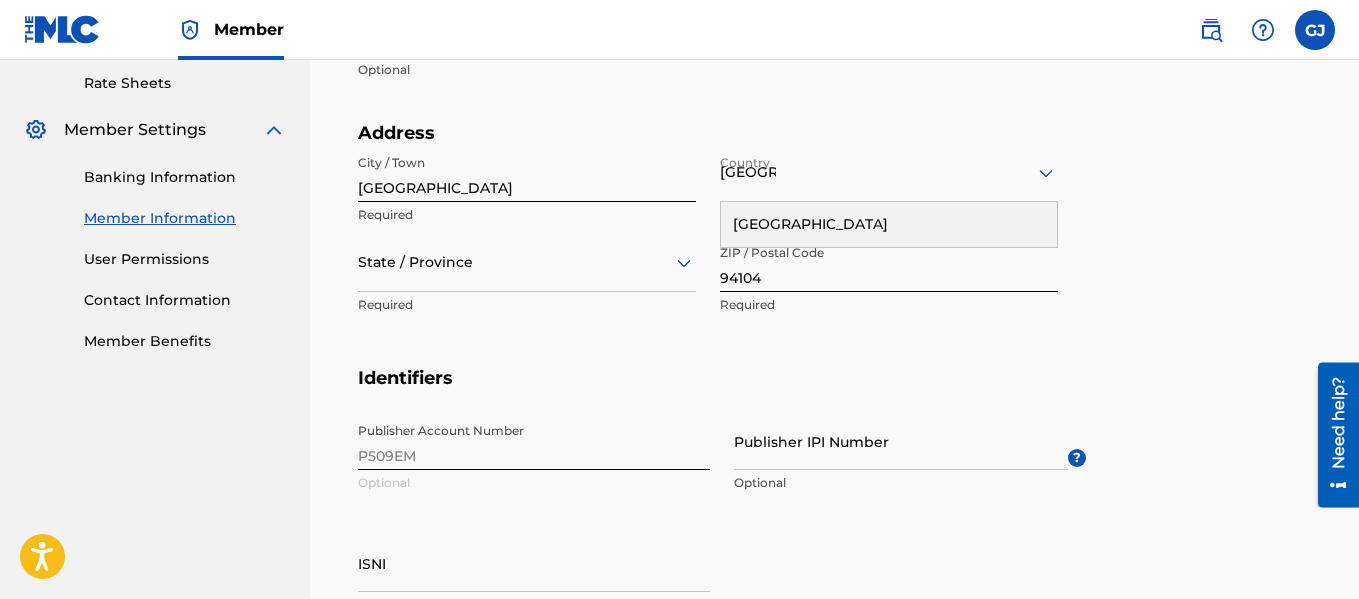 click on "Address City / Town San Francisco Required Country Nigeria Nigeria Required State / Province Required ZIP / Postal Code 94104 Required" at bounding box center [722, 228] 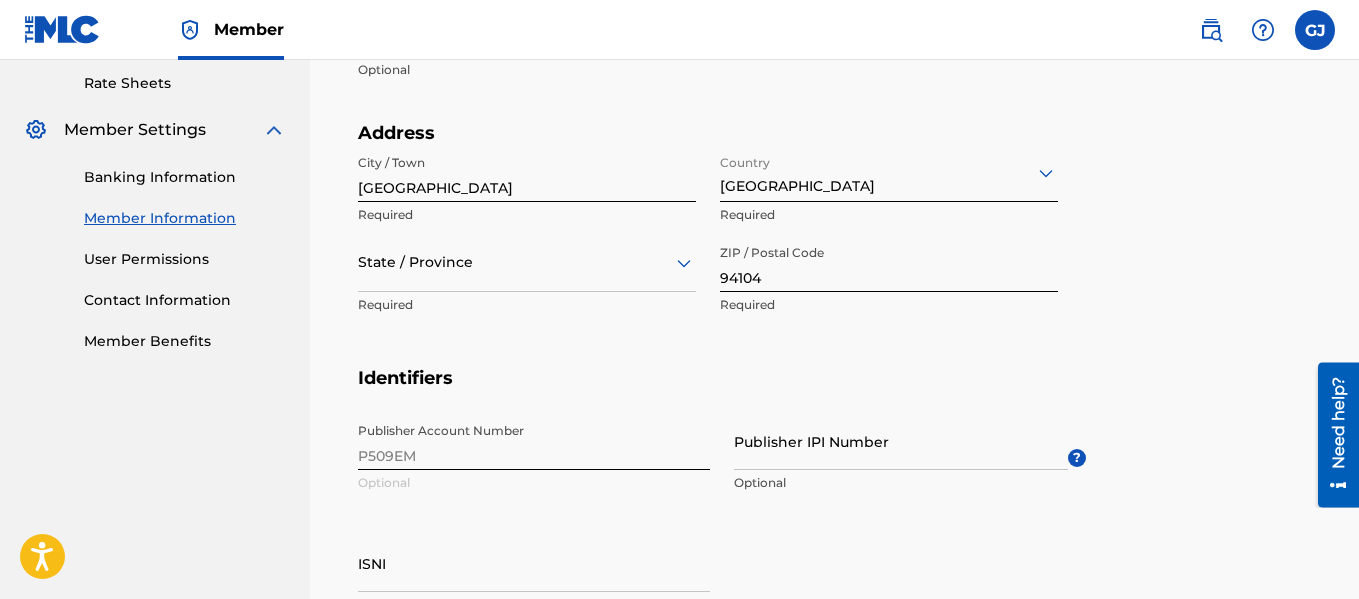 click 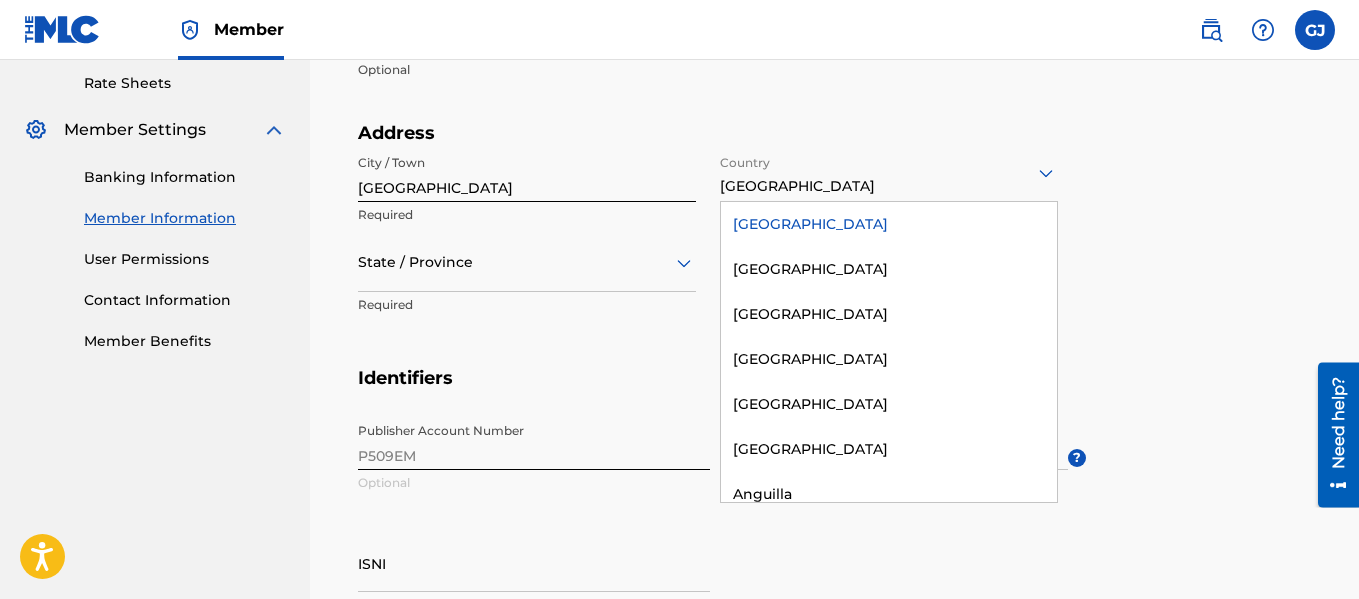 click 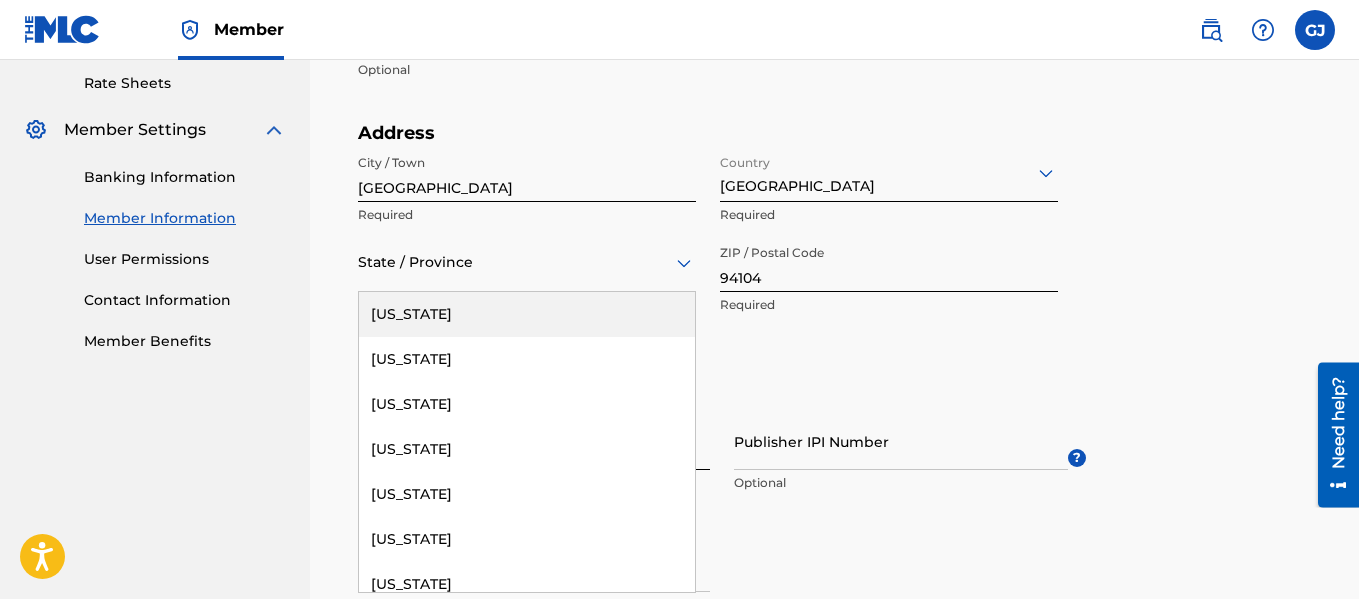 click at bounding box center [527, 262] 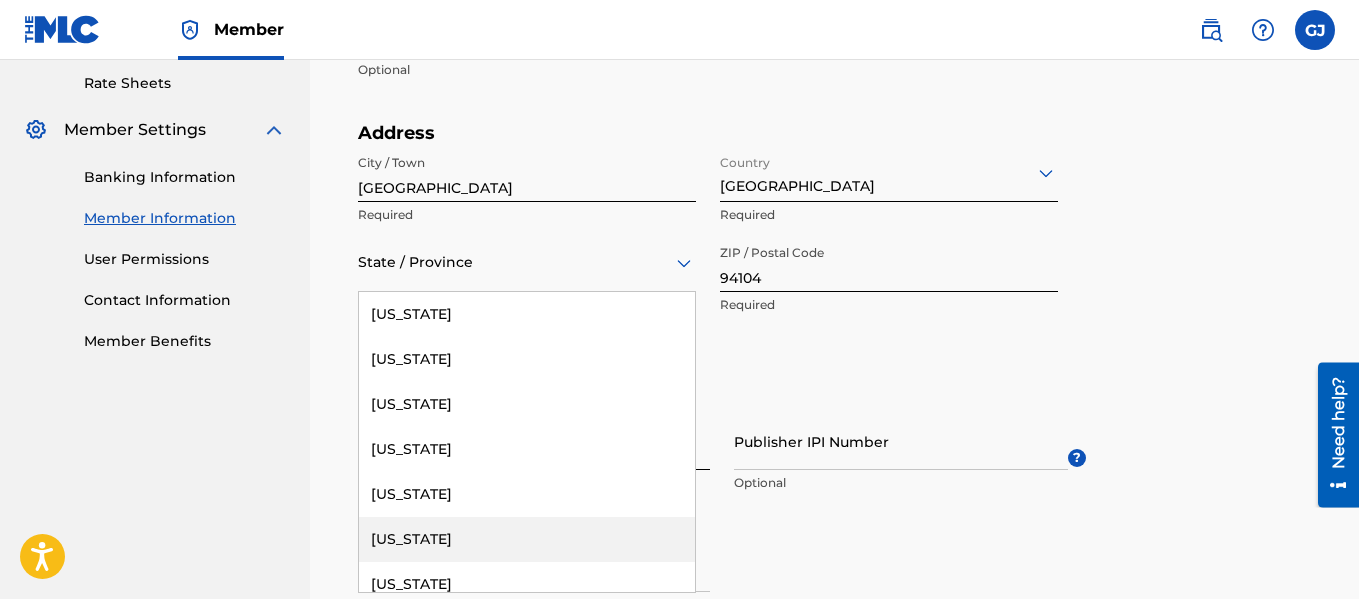 click on "California" at bounding box center (527, 539) 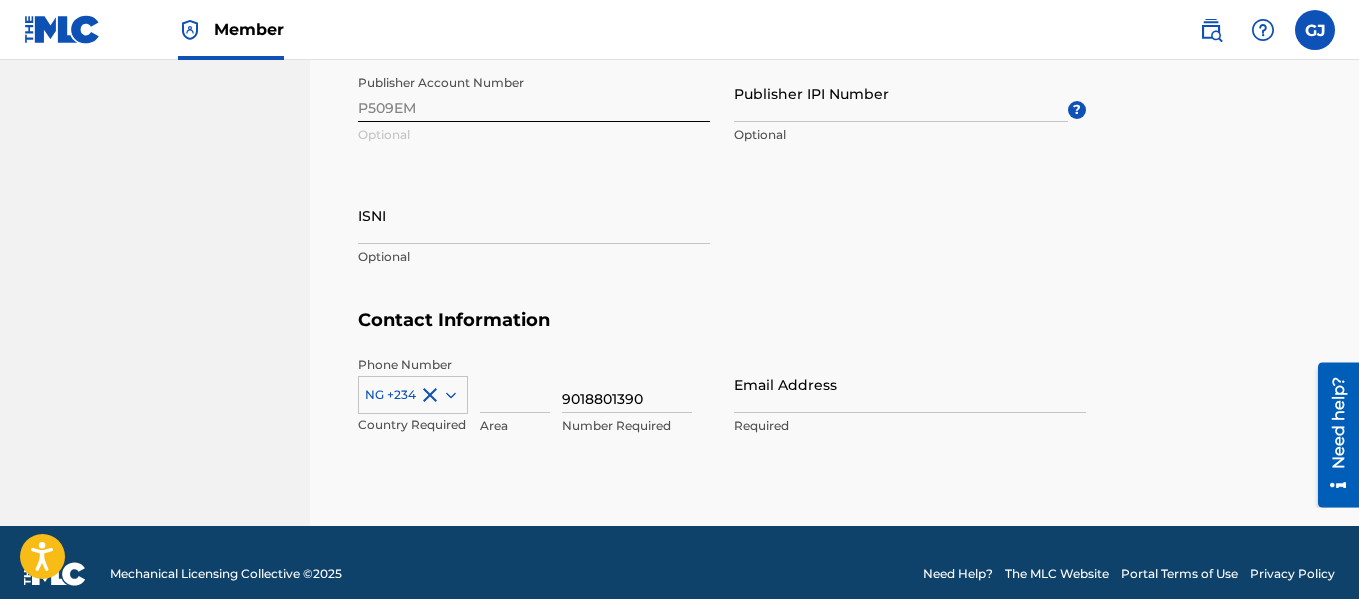 scroll, scrollTop: 1139, scrollLeft: 0, axis: vertical 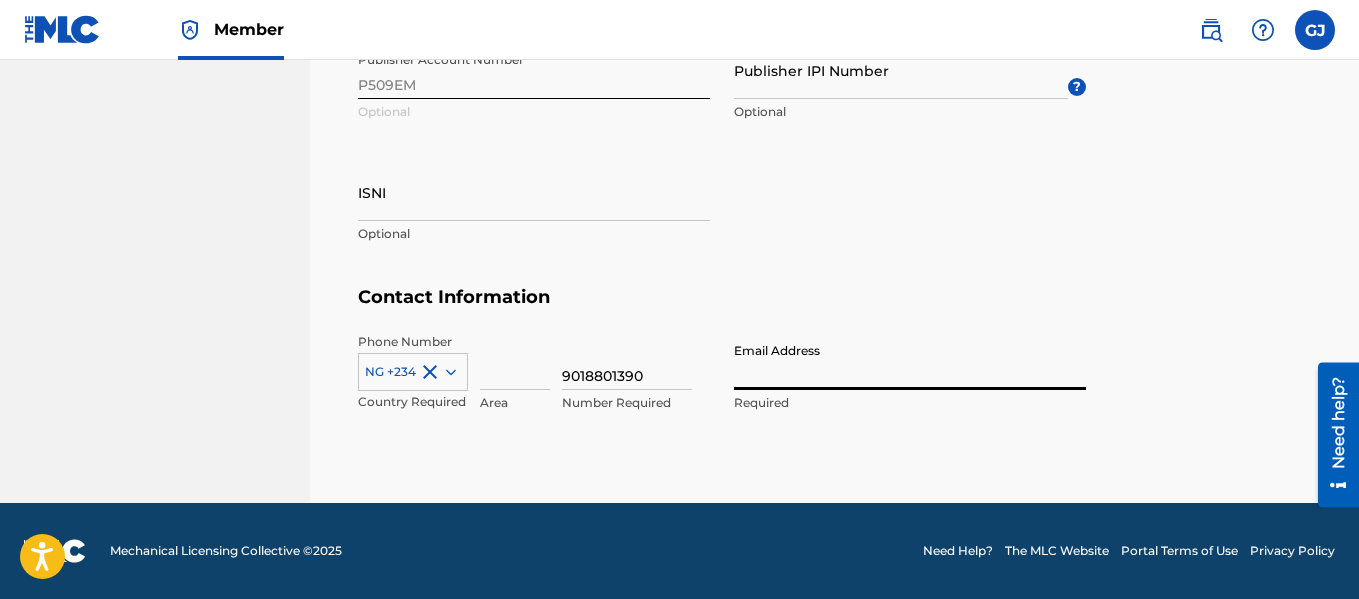 click on "Email Address" at bounding box center (910, 361) 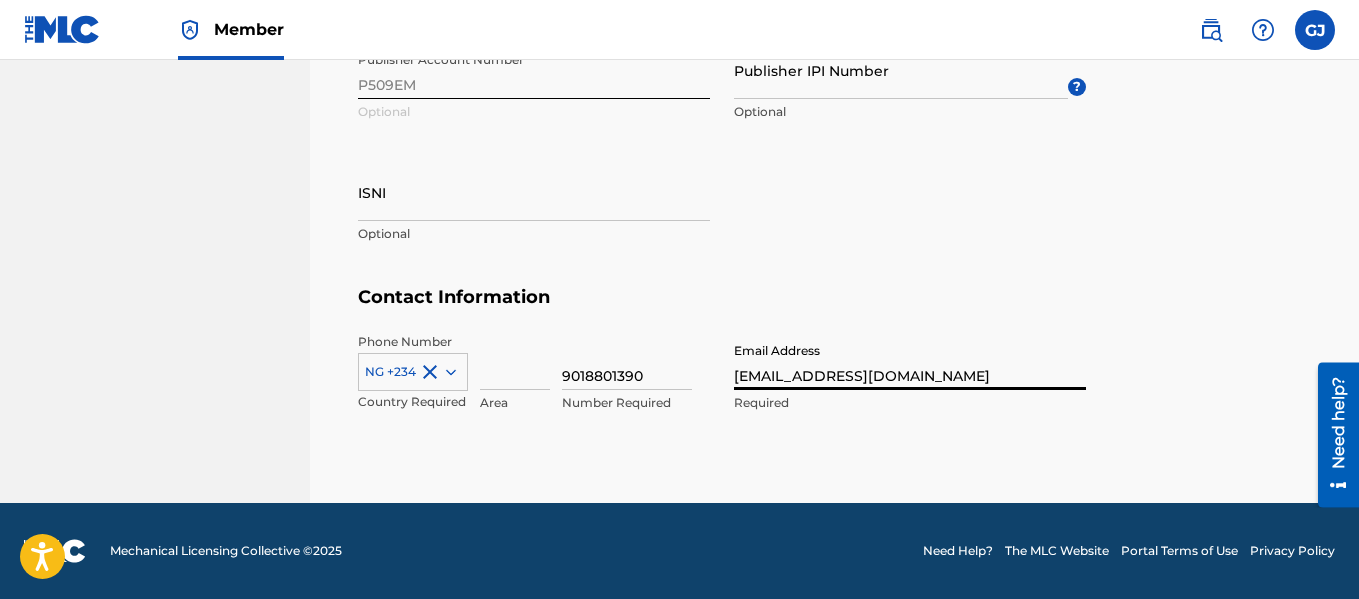 type on "Godswill Ndifreke James" 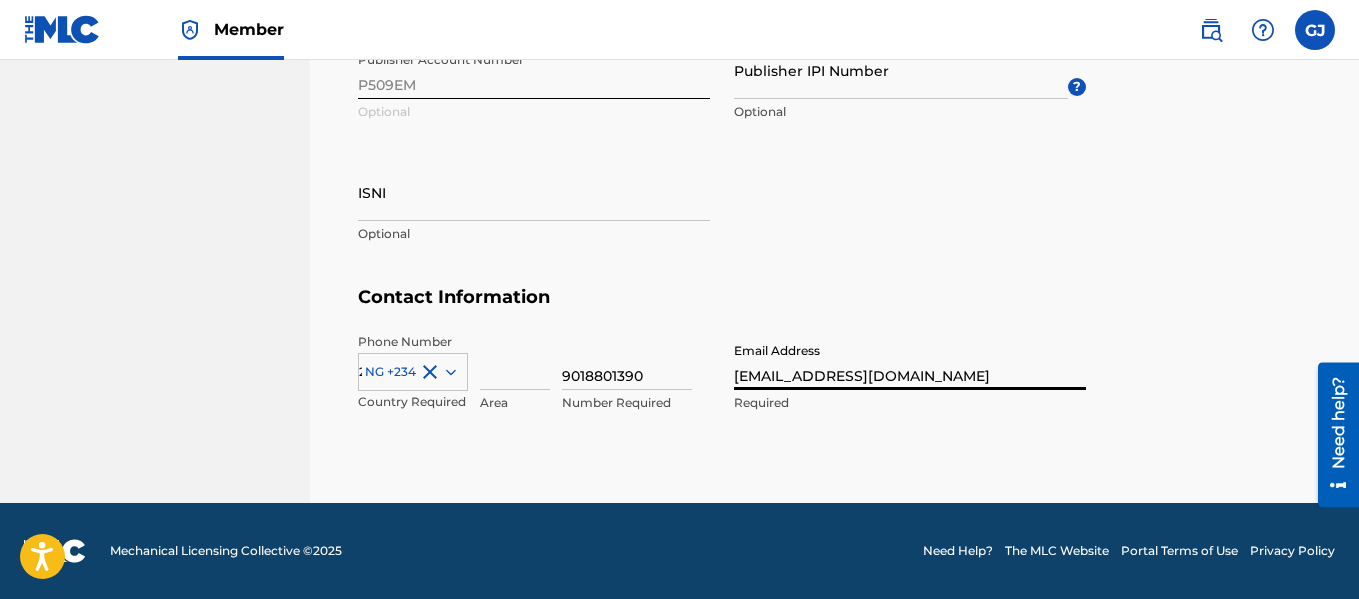 type on "901" 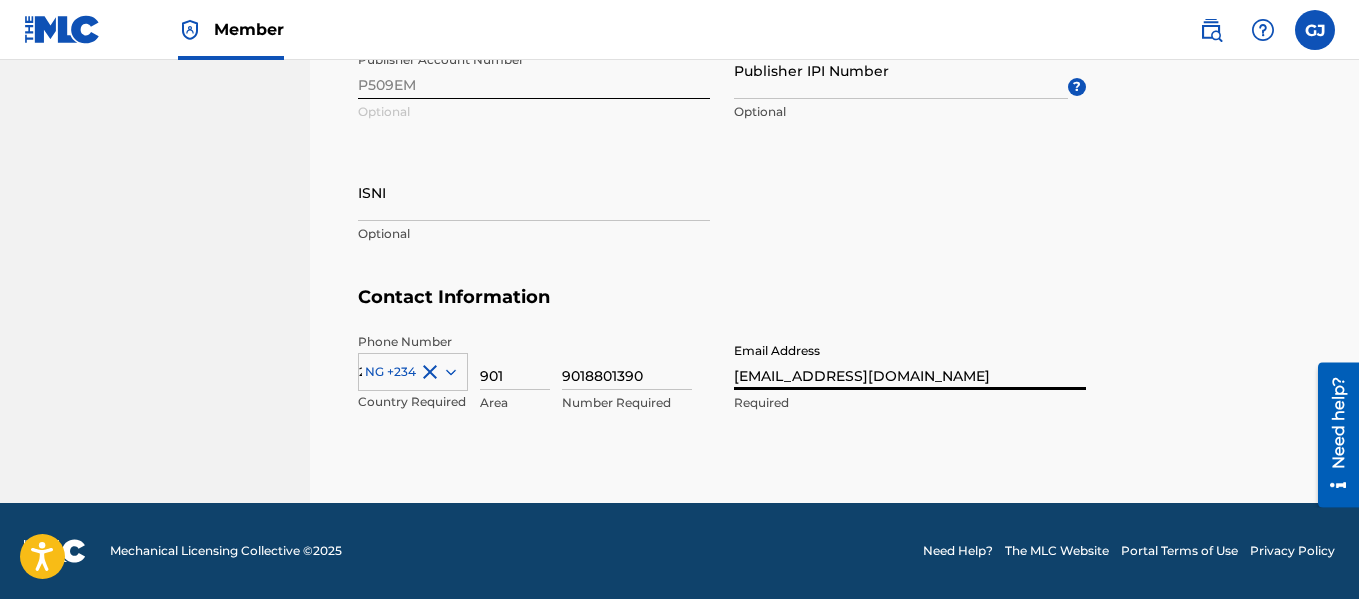 type on "8801390" 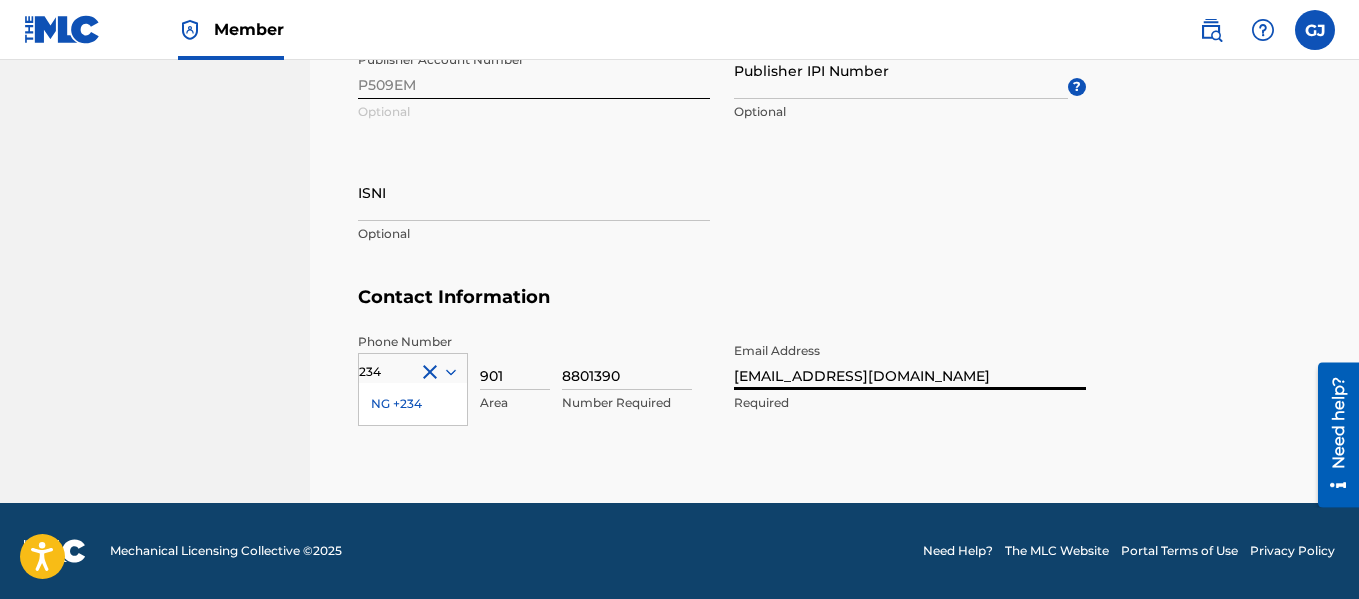 click on "Phone Number 234 NG +234 Country Required 901 Area 8801390 Number Required Email Address jaymusicologist99@gmail.com Required" at bounding box center [722, 394] 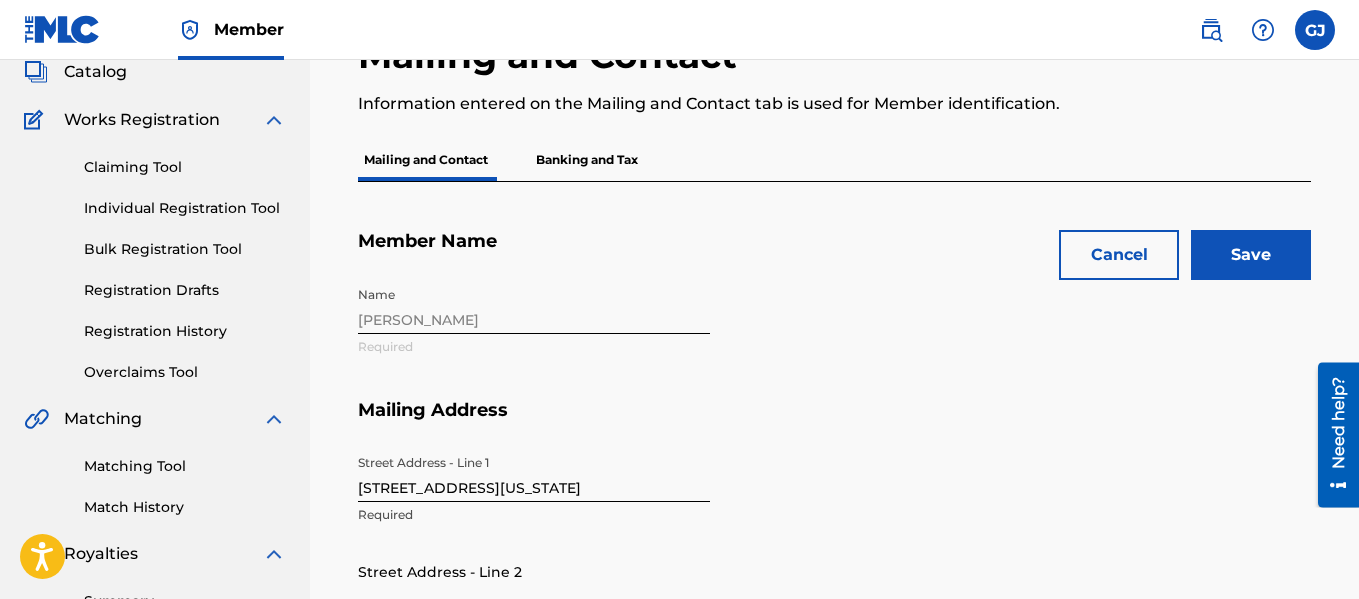 scroll, scrollTop: 133, scrollLeft: 0, axis: vertical 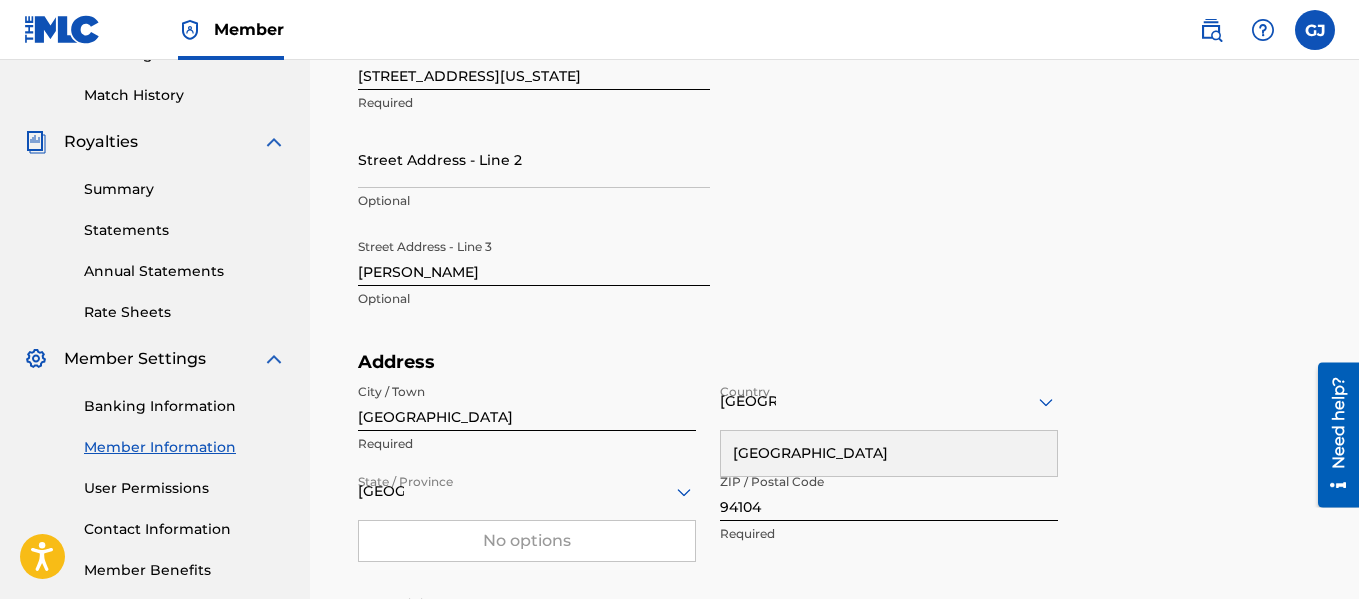 type 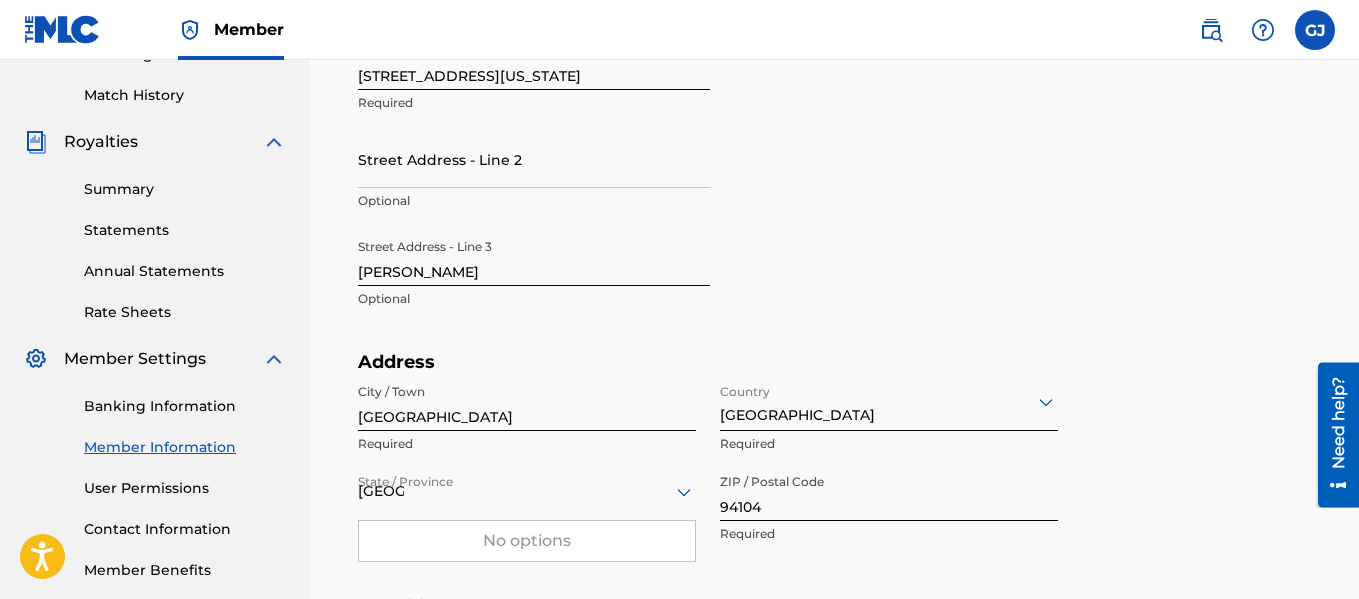 click 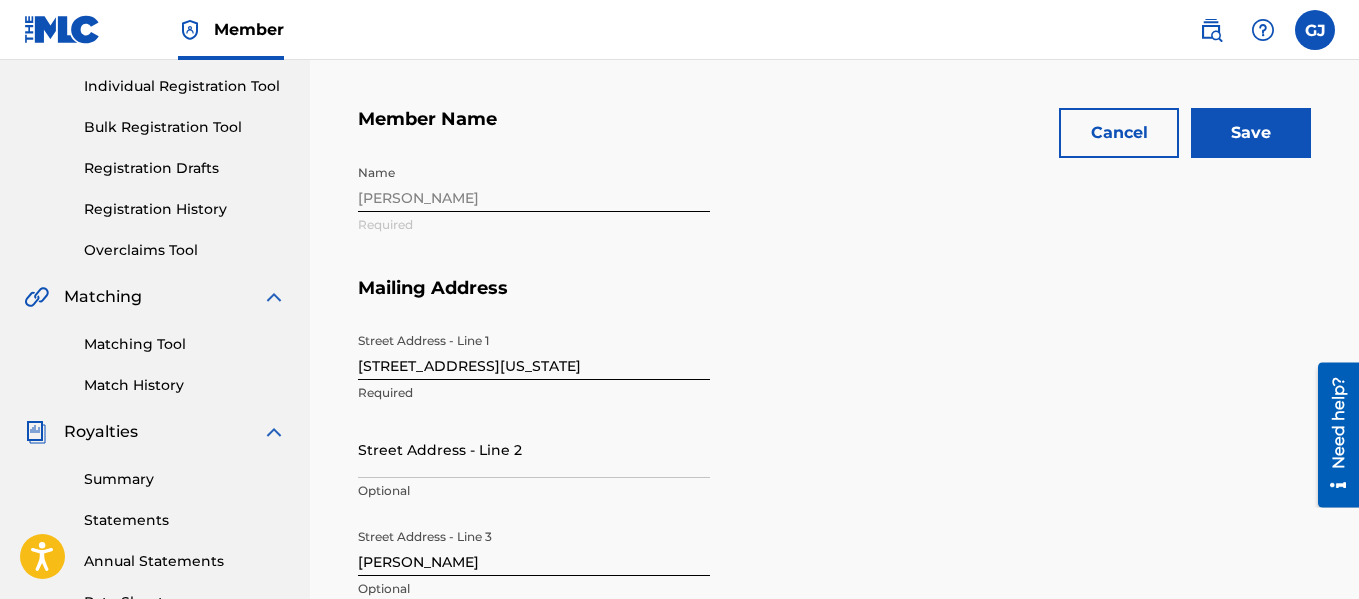scroll, scrollTop: 217, scrollLeft: 0, axis: vertical 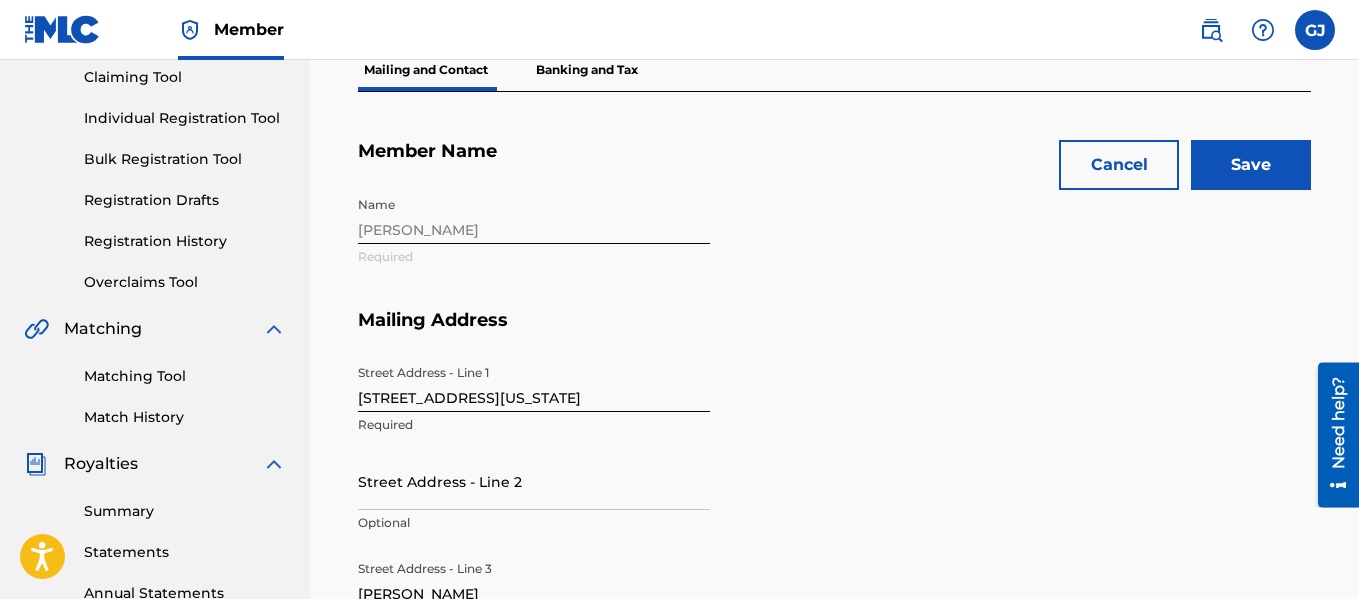 click on "Save" at bounding box center [1251, 165] 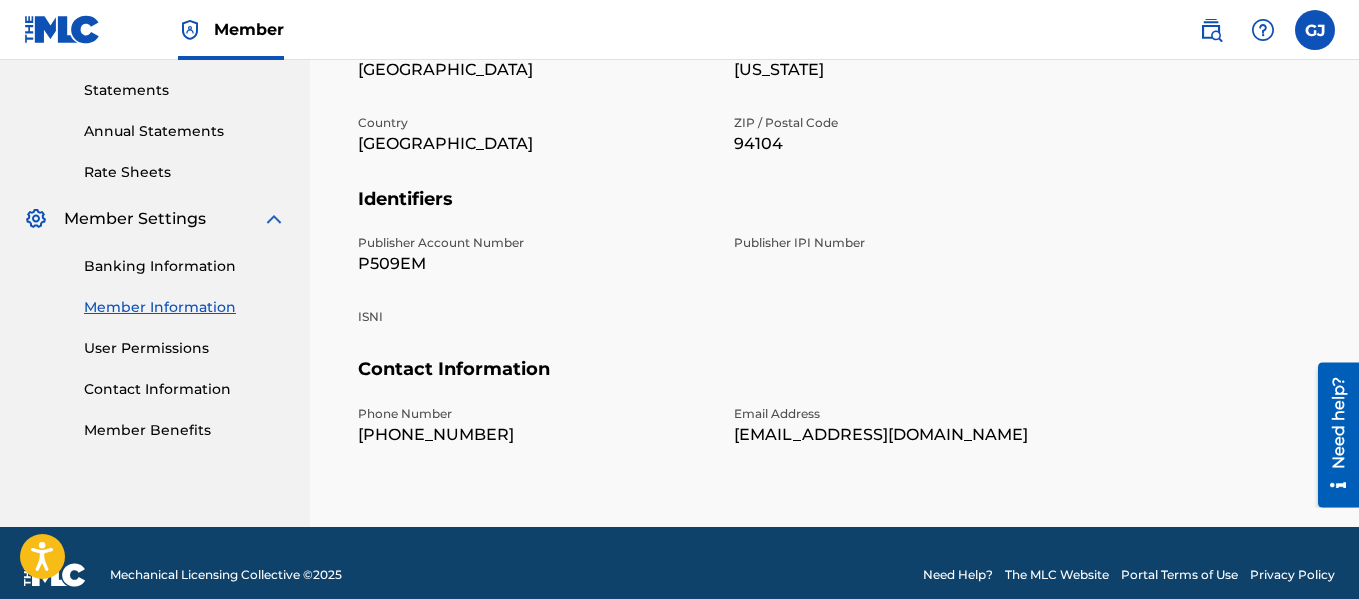 scroll, scrollTop: 703, scrollLeft: 0, axis: vertical 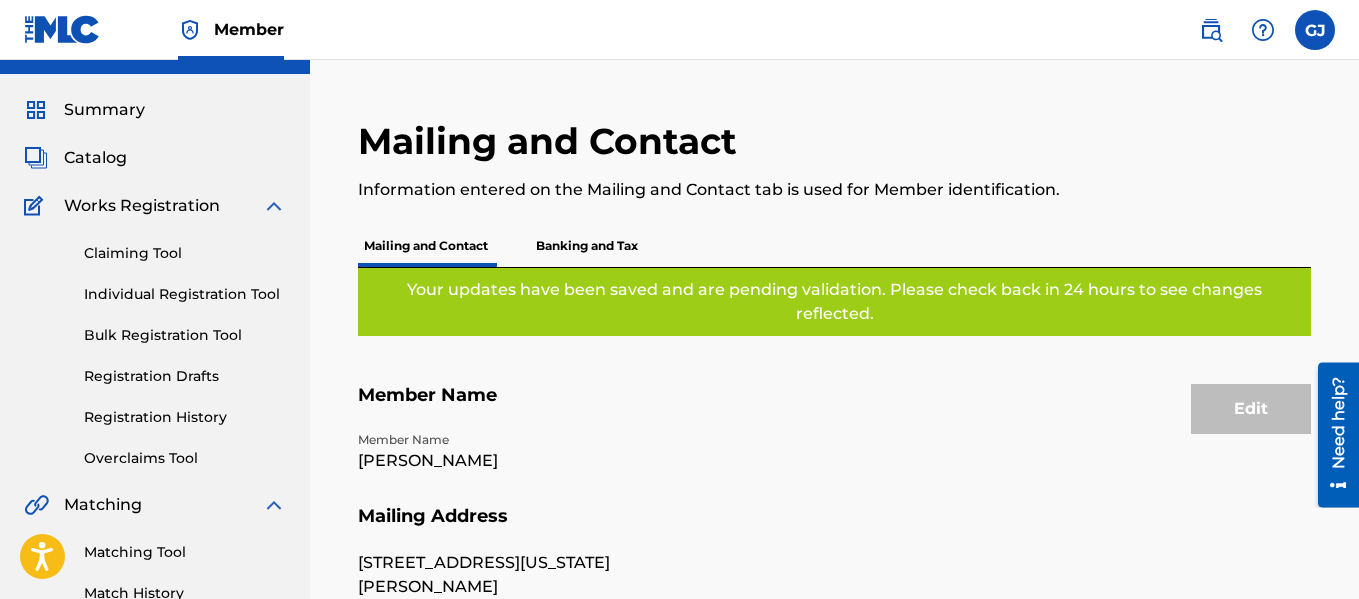 click on "Banking and Tax" at bounding box center [587, 246] 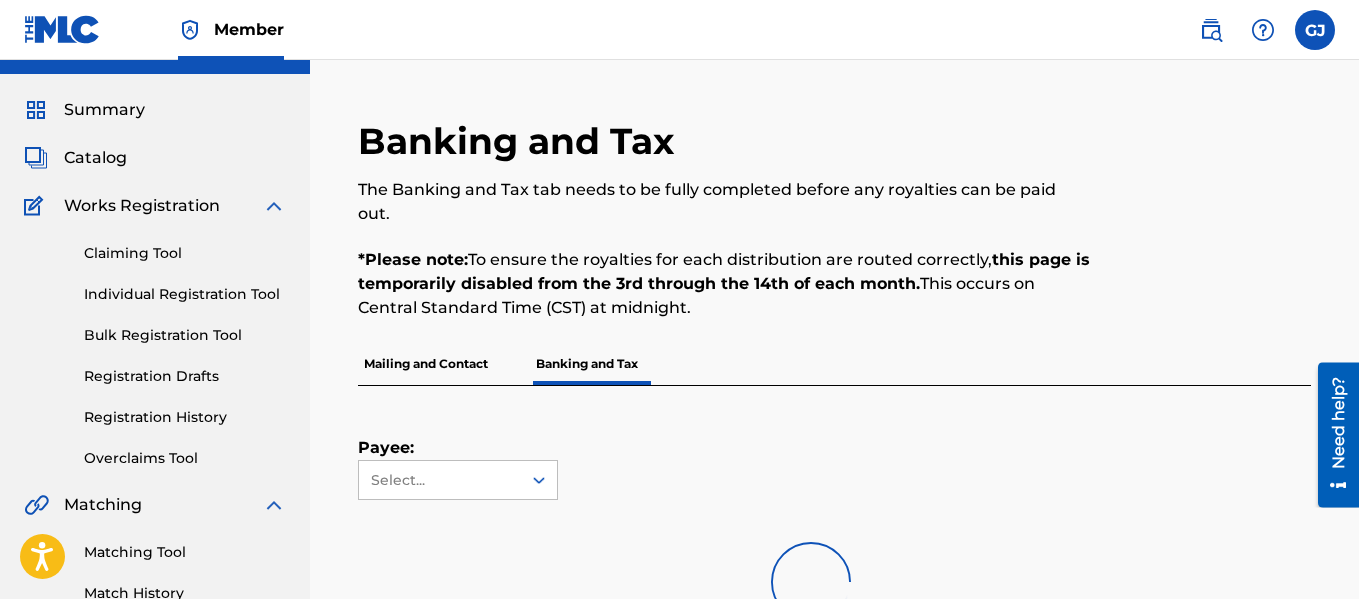 scroll, scrollTop: 0, scrollLeft: 0, axis: both 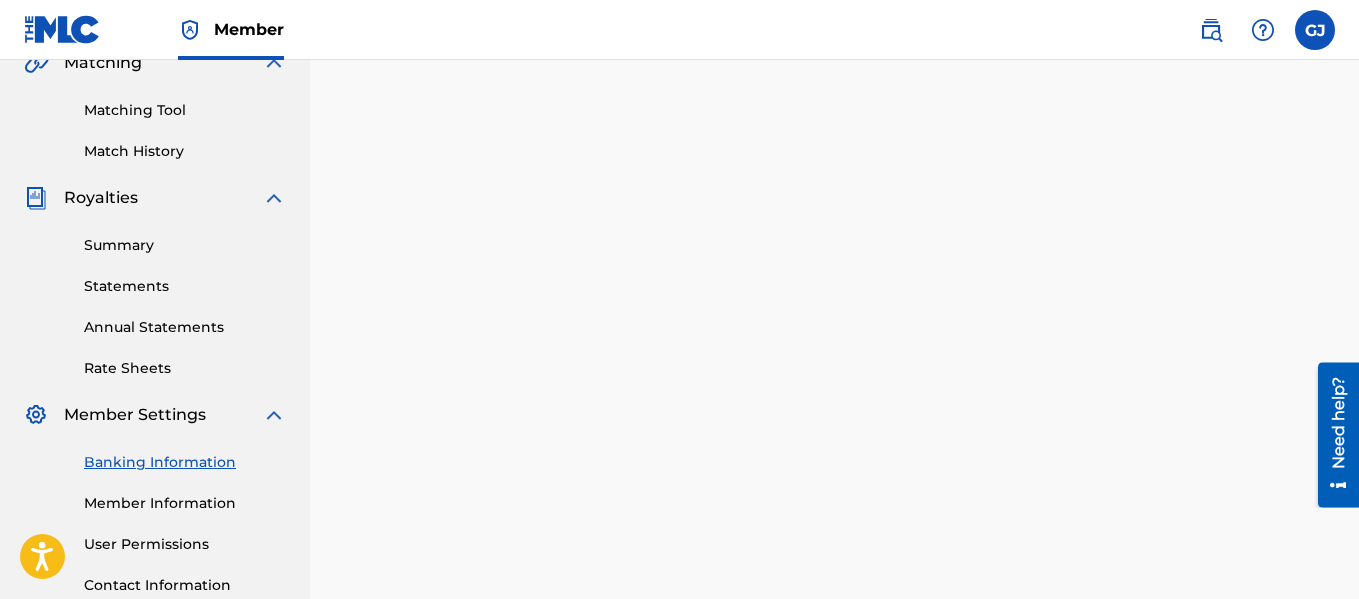click on "Member Information" at bounding box center [185, 503] 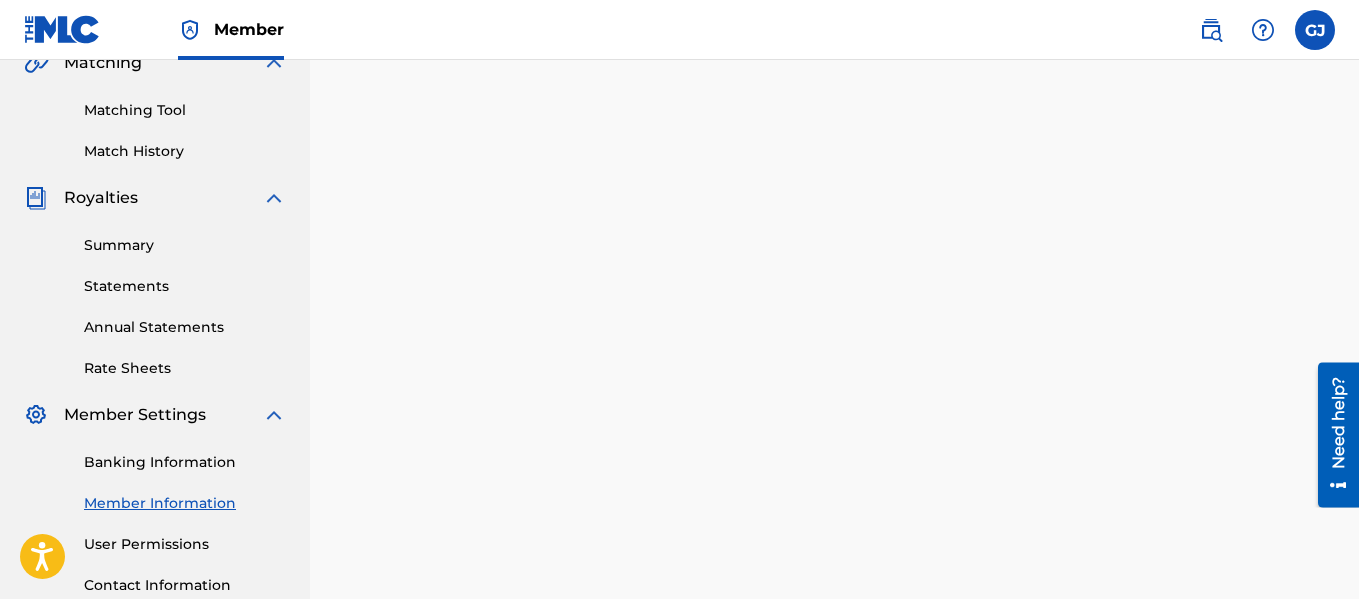 scroll, scrollTop: 0, scrollLeft: 0, axis: both 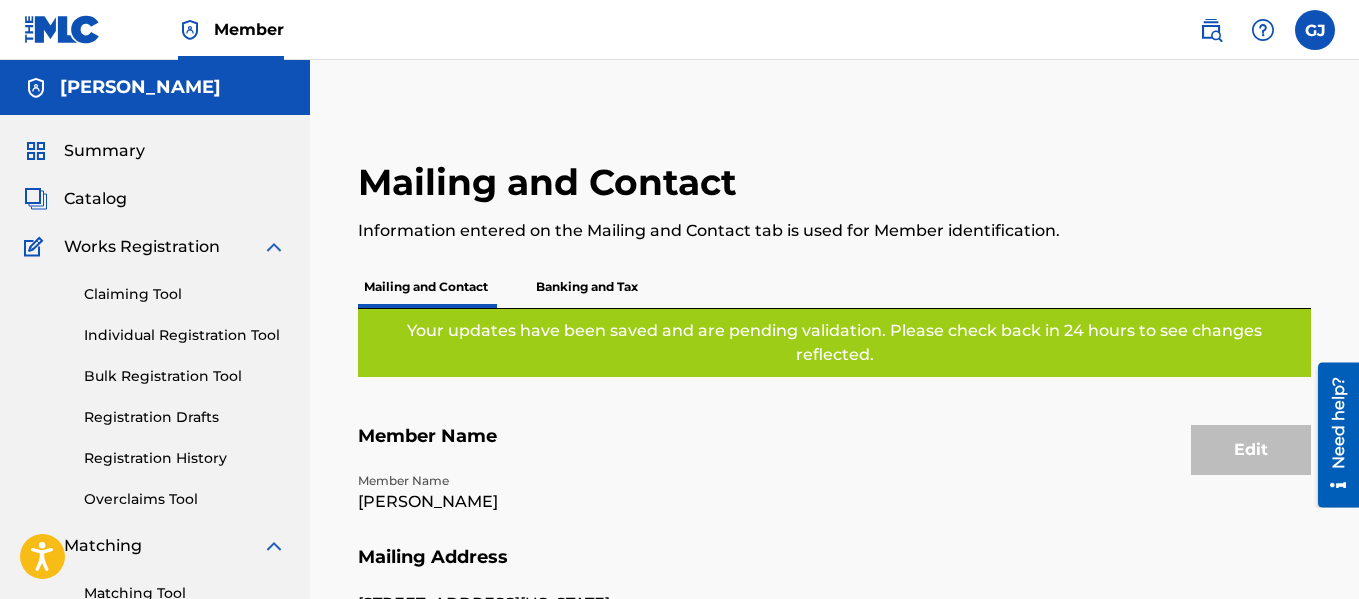 click on "Your updates have been saved and are pending validation.
Please check back in 24 hours to see changes reflected." at bounding box center [834, 343] 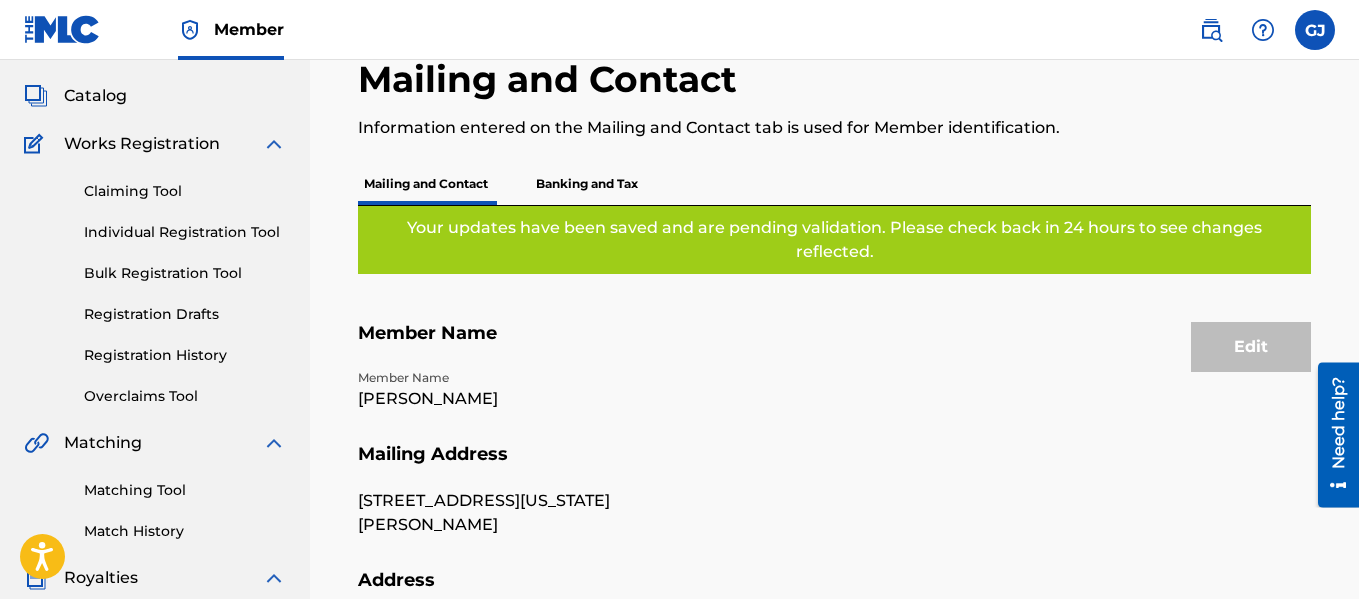 scroll, scrollTop: 93, scrollLeft: 0, axis: vertical 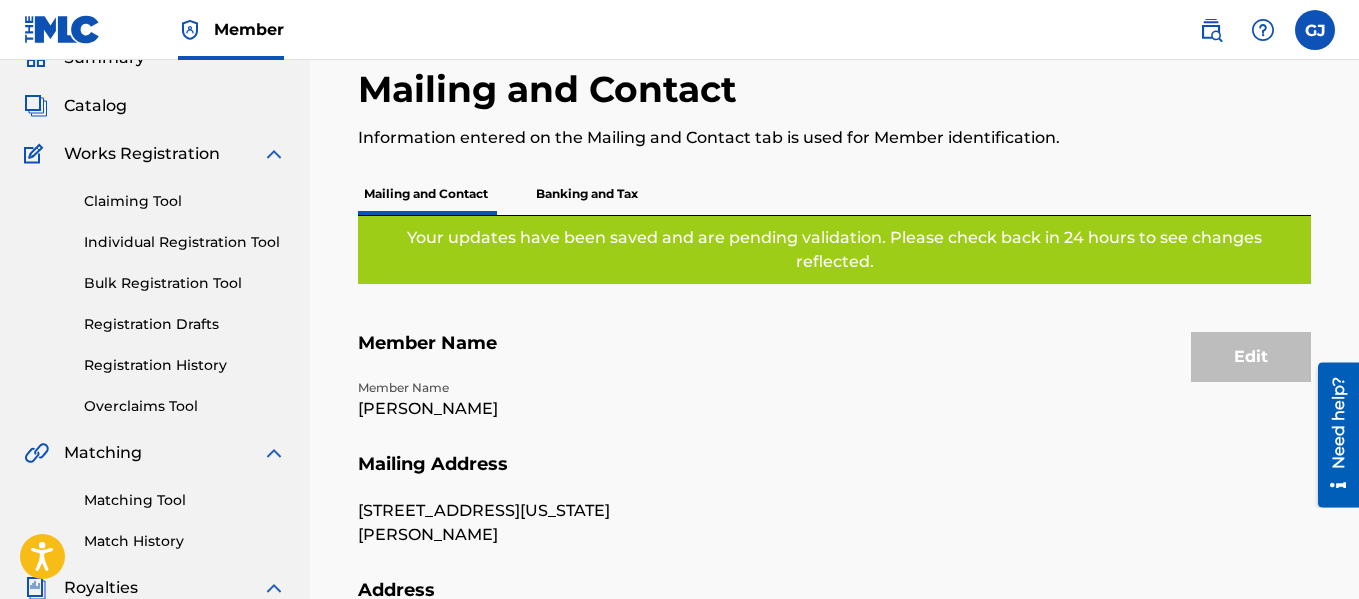 click on "Banking and Tax" at bounding box center (587, 194) 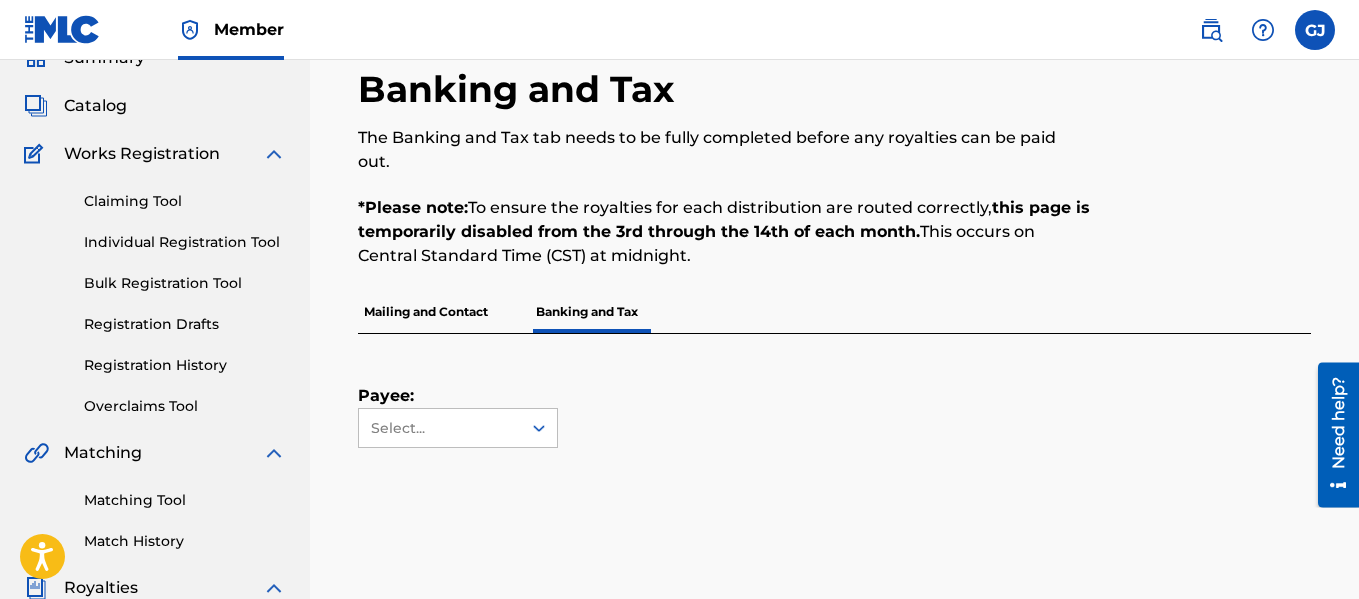 scroll, scrollTop: 0, scrollLeft: 0, axis: both 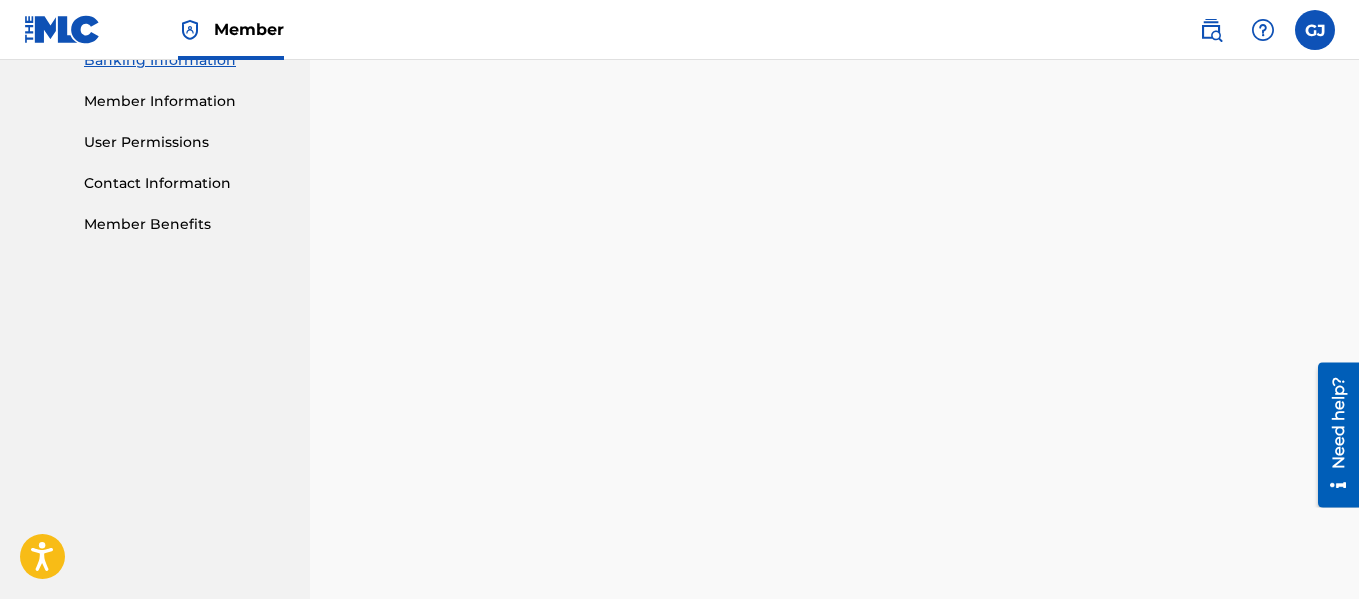 drag, startPoint x: 2658, startPoint y: 665, endPoint x: 1356, endPoint y: 378, distance: 1333.2566 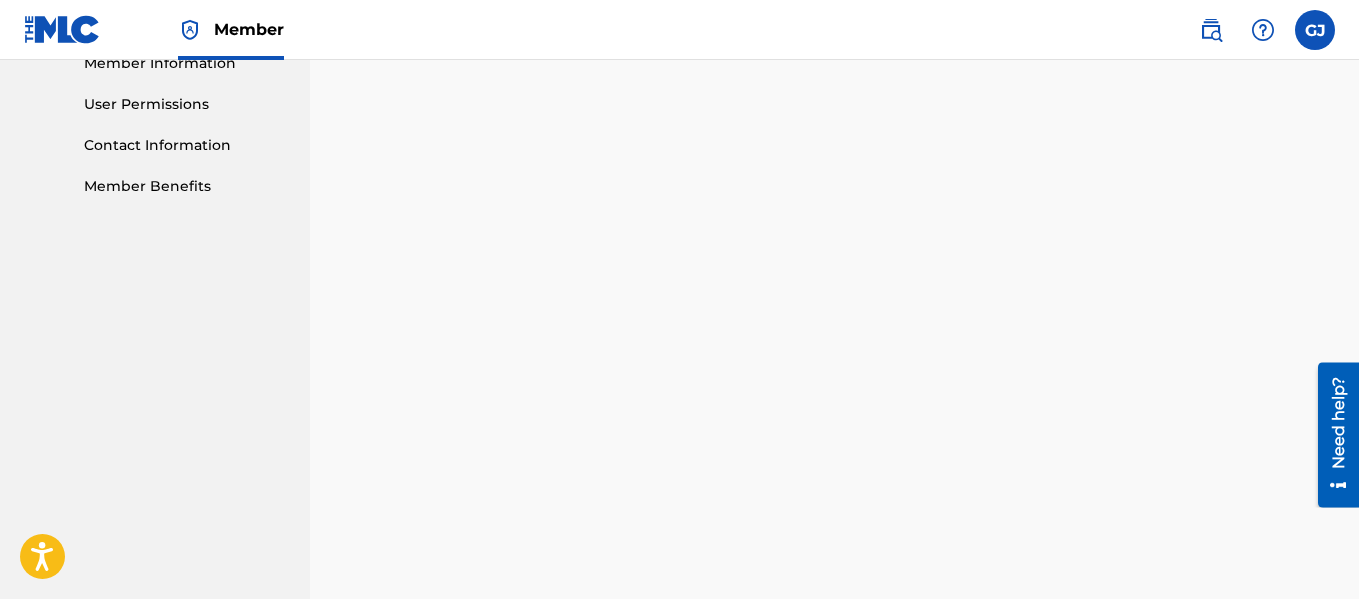 scroll, scrollTop: 805, scrollLeft: 0, axis: vertical 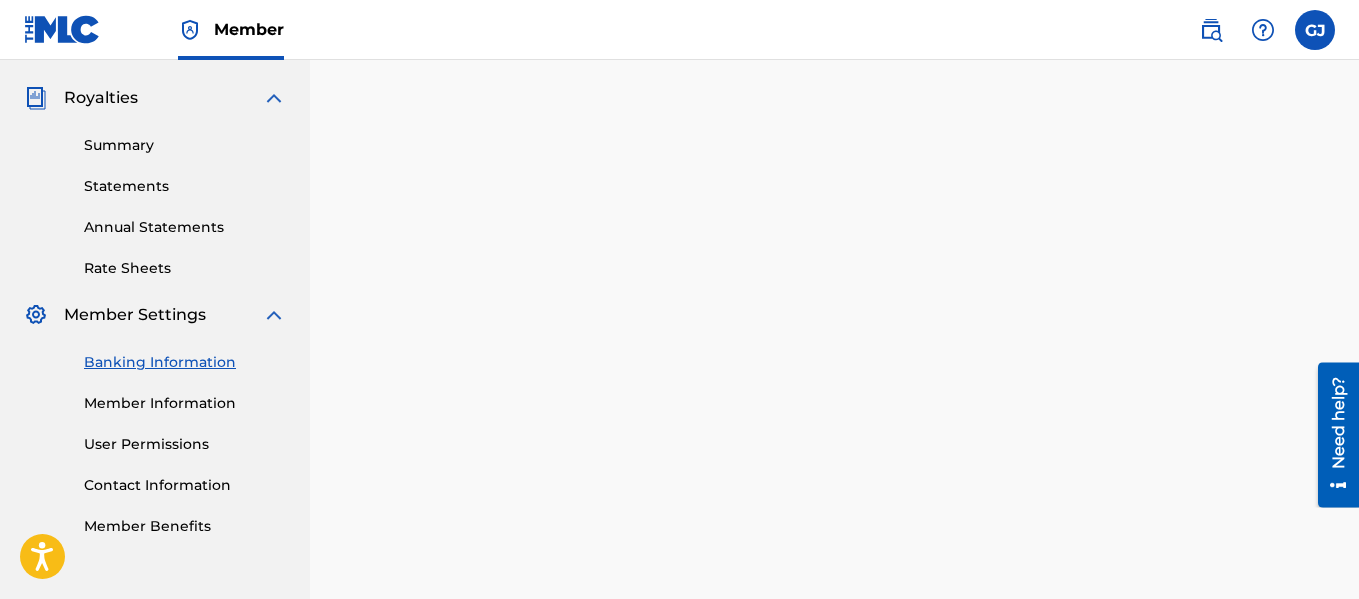 drag, startPoint x: 1358, startPoint y: 260, endPoint x: 1358, endPoint y: 305, distance: 45 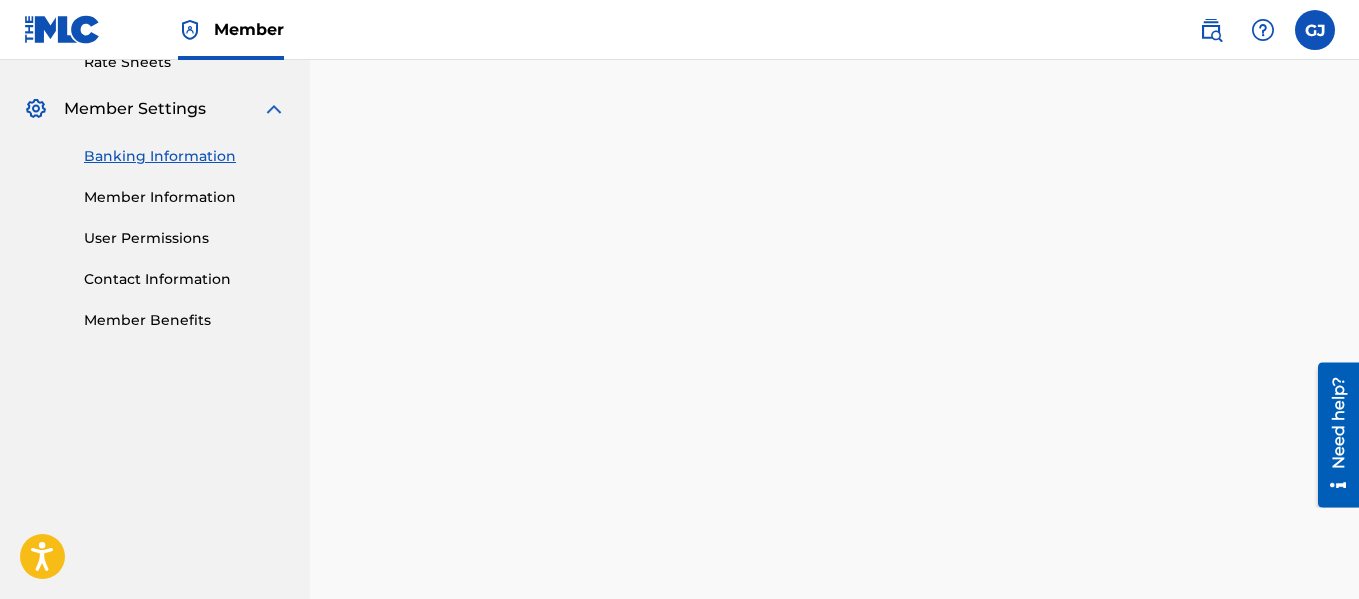 scroll, scrollTop: 796, scrollLeft: 0, axis: vertical 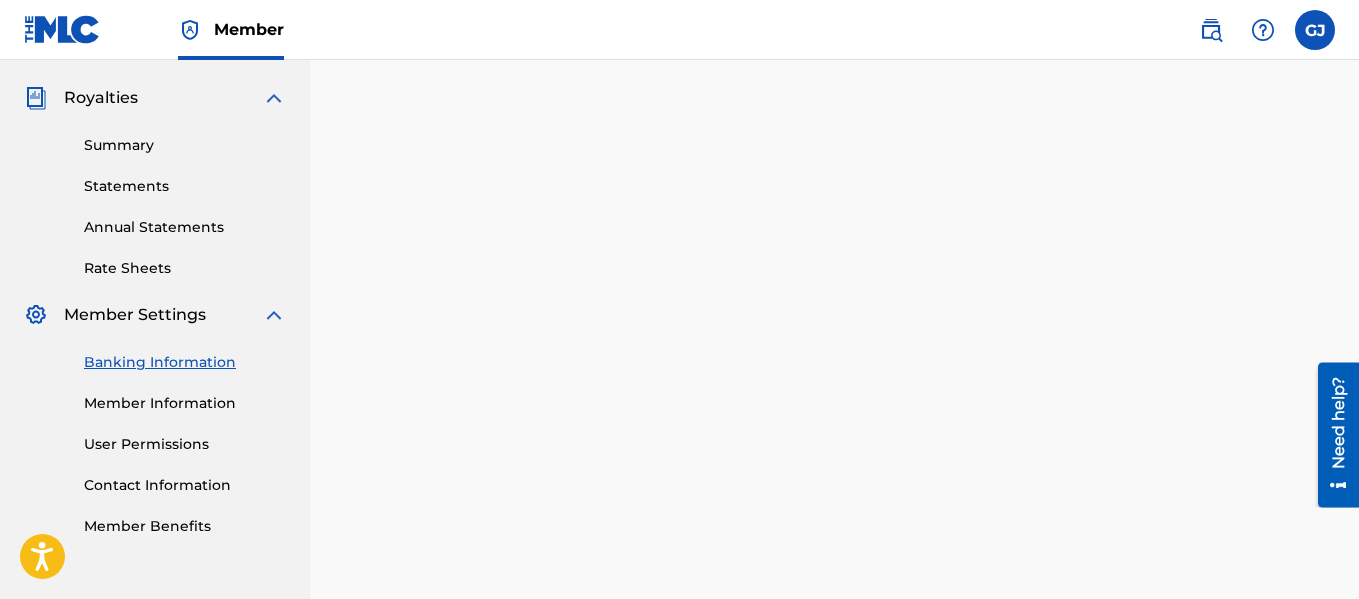 drag, startPoint x: 1358, startPoint y: 214, endPoint x: 1363, endPoint y: 235, distance: 21.587032 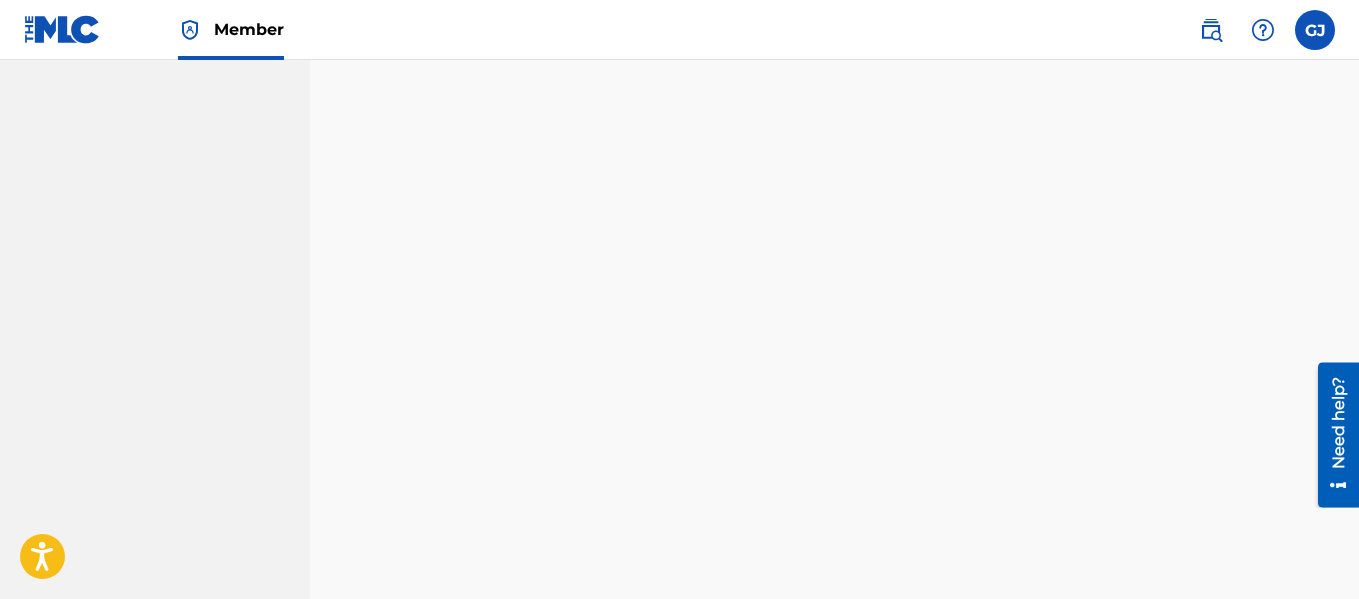scroll, scrollTop: 1632, scrollLeft: 0, axis: vertical 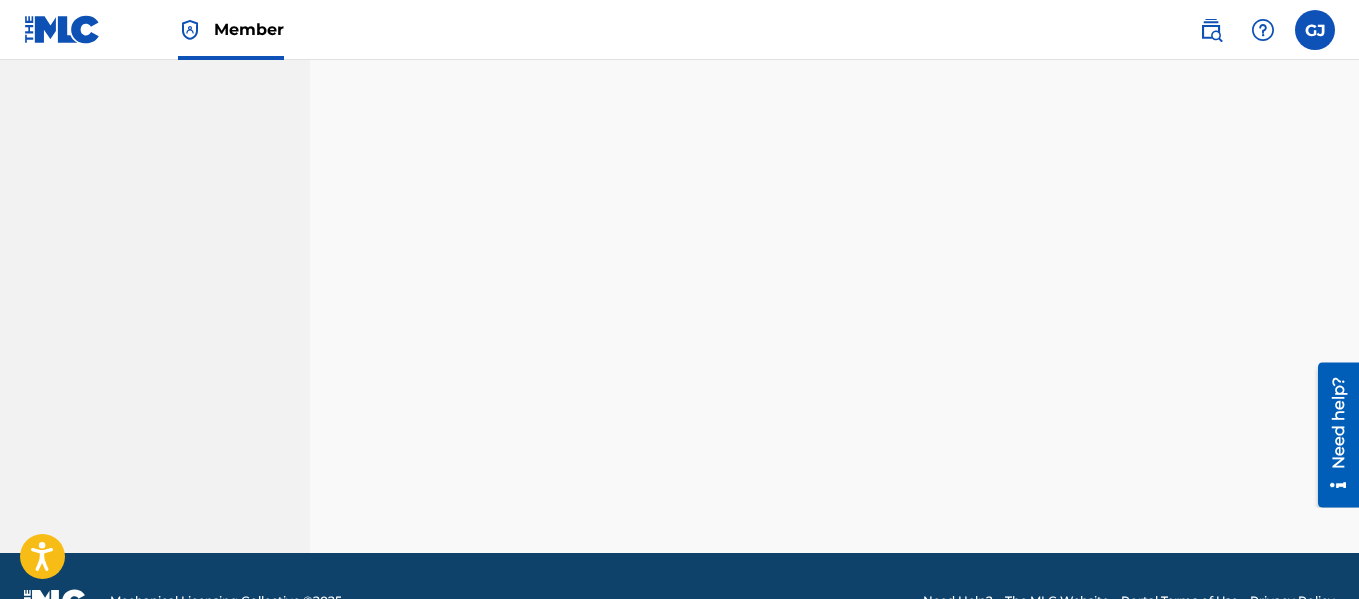 drag, startPoint x: 1365, startPoint y: 351, endPoint x: 24, endPoint y: 52, distance: 1373.9294 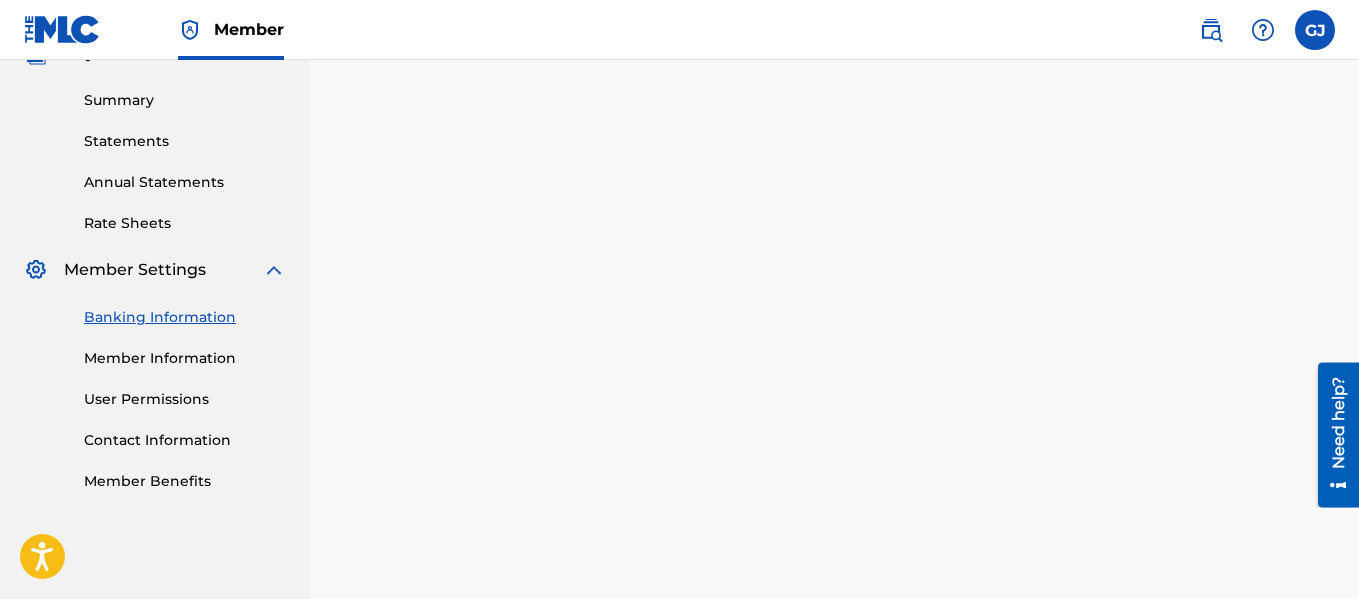 scroll, scrollTop: 631, scrollLeft: 0, axis: vertical 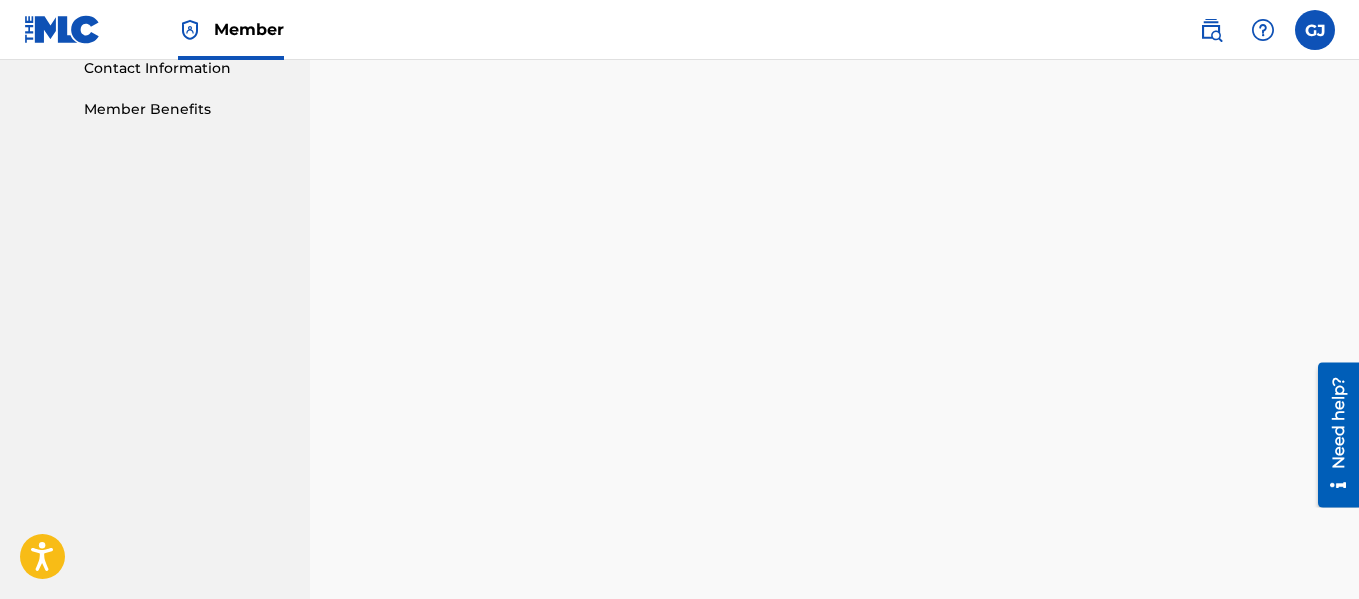 drag, startPoint x: 1365, startPoint y: 518, endPoint x: 45, endPoint y: 96, distance: 1385.8153 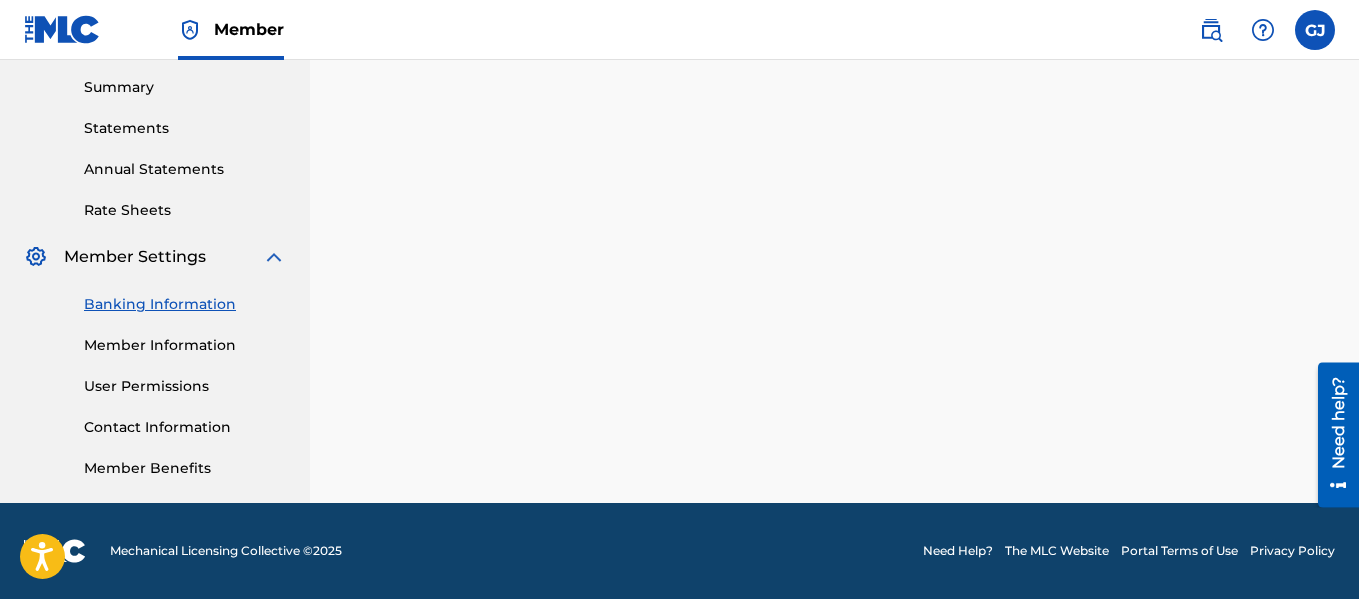 scroll, scrollTop: 641, scrollLeft: 0, axis: vertical 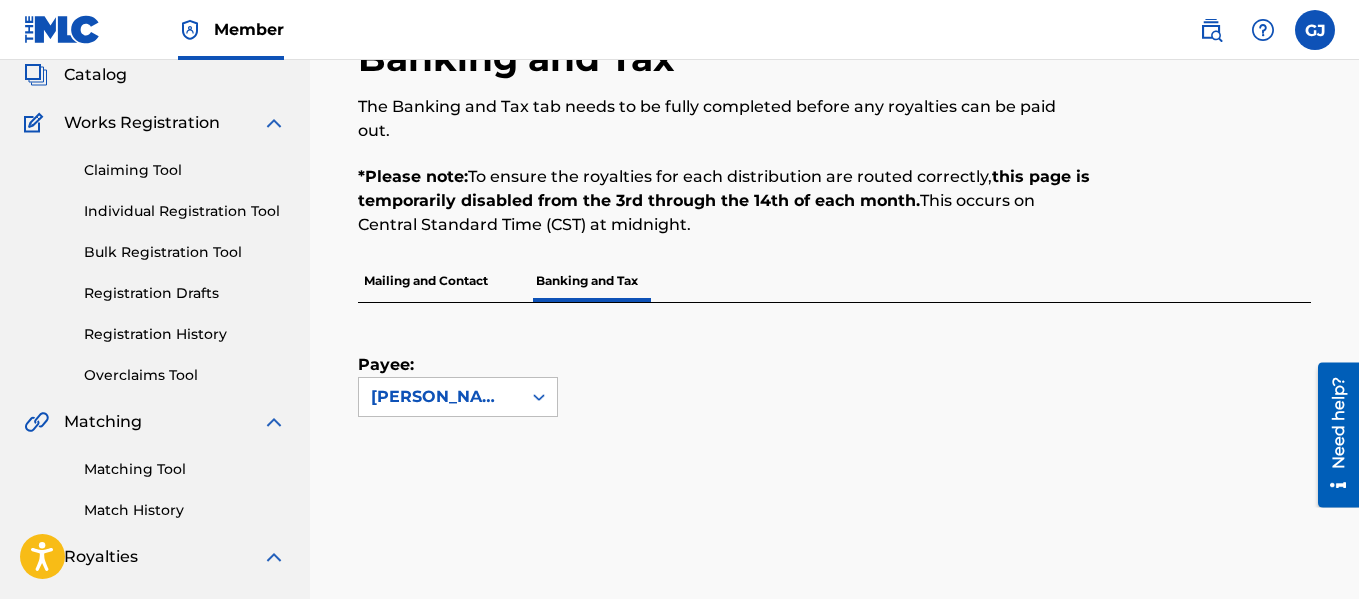 click on "Banking and Tax" at bounding box center (587, 281) 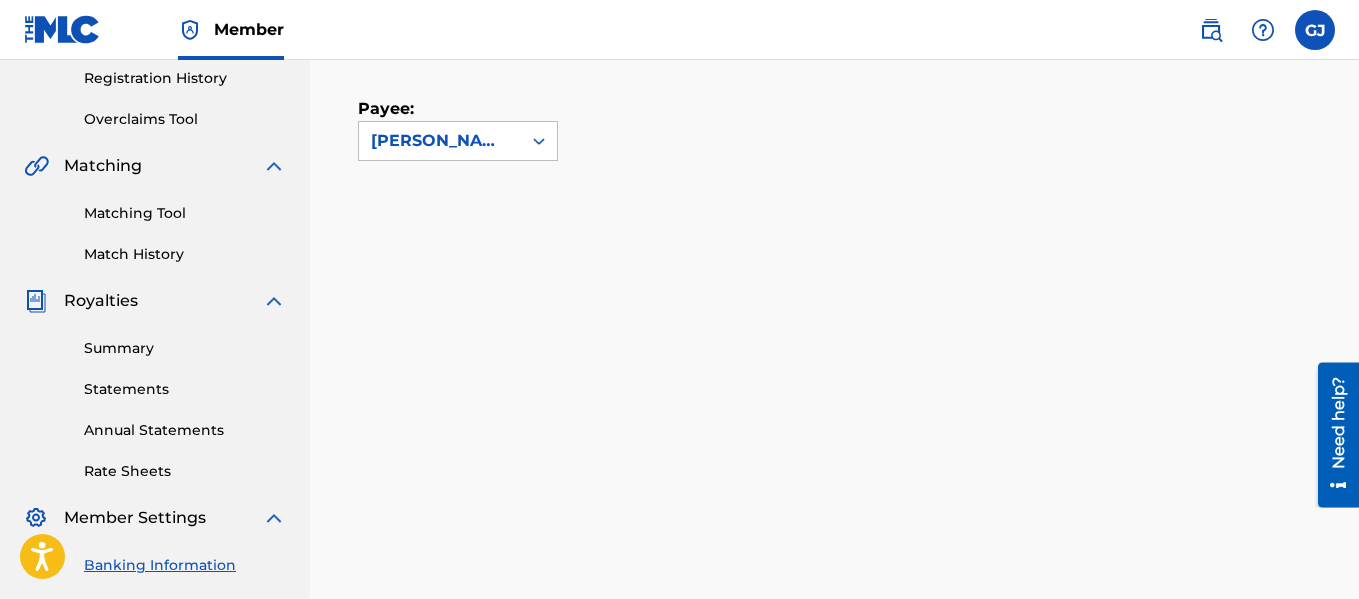 scroll, scrollTop: 319, scrollLeft: 0, axis: vertical 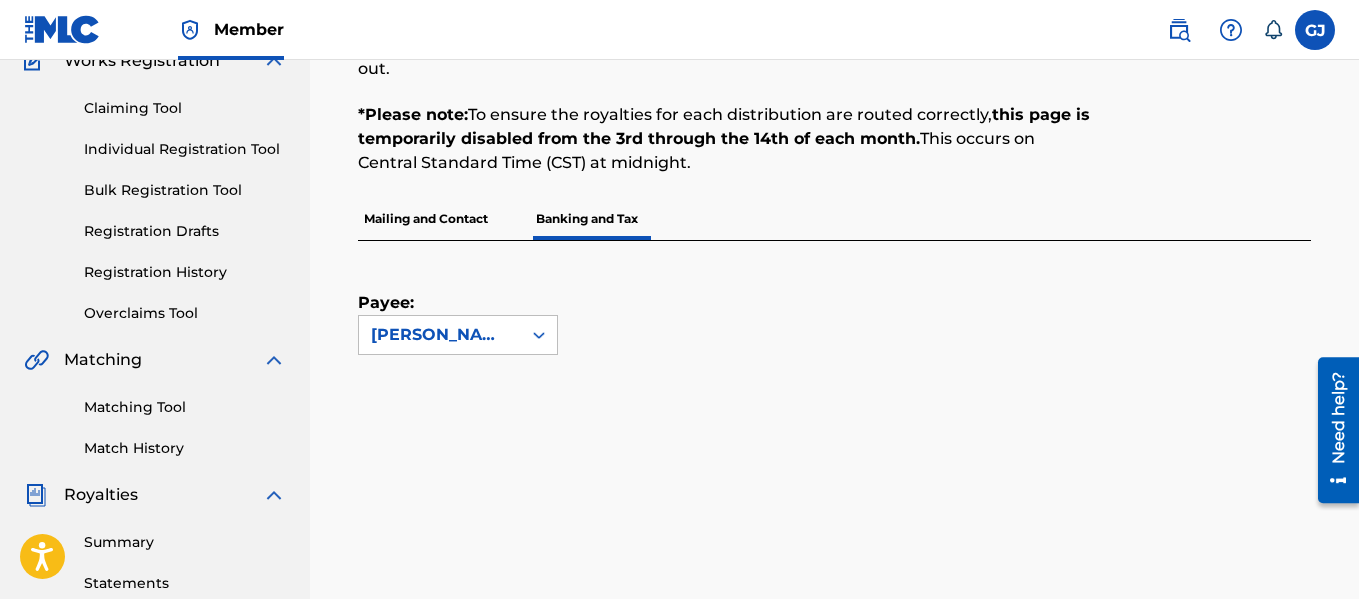 click on "Mailing and Contact" at bounding box center (426, 219) 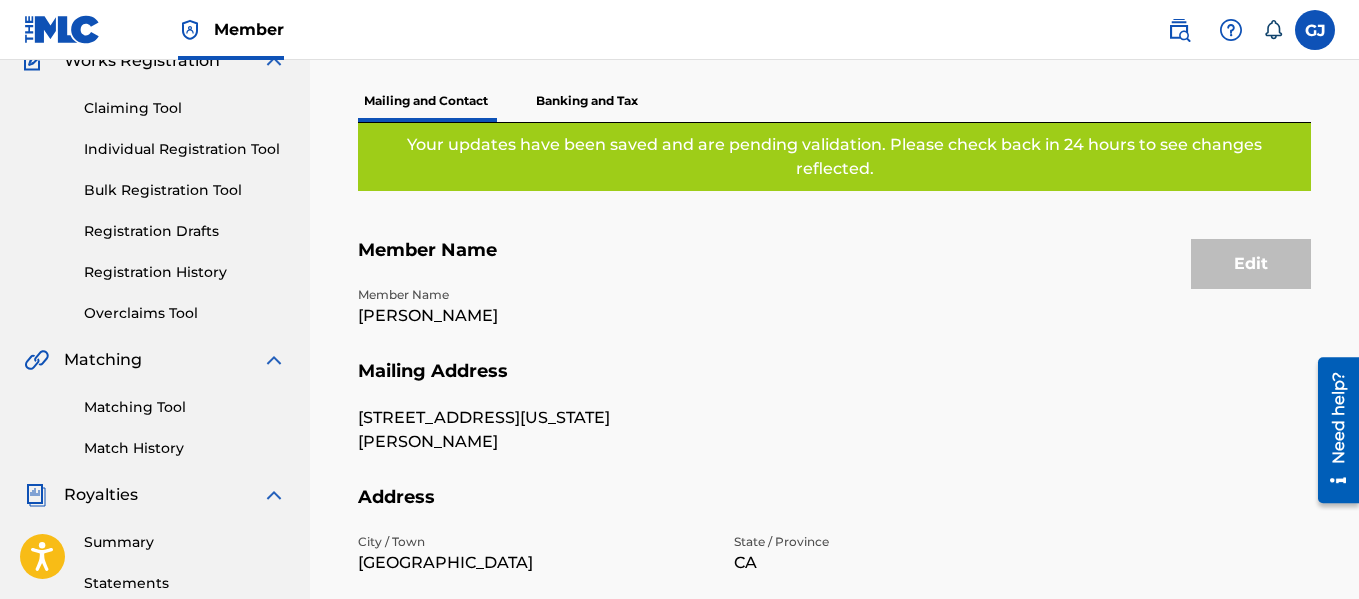 scroll, scrollTop: 0, scrollLeft: 0, axis: both 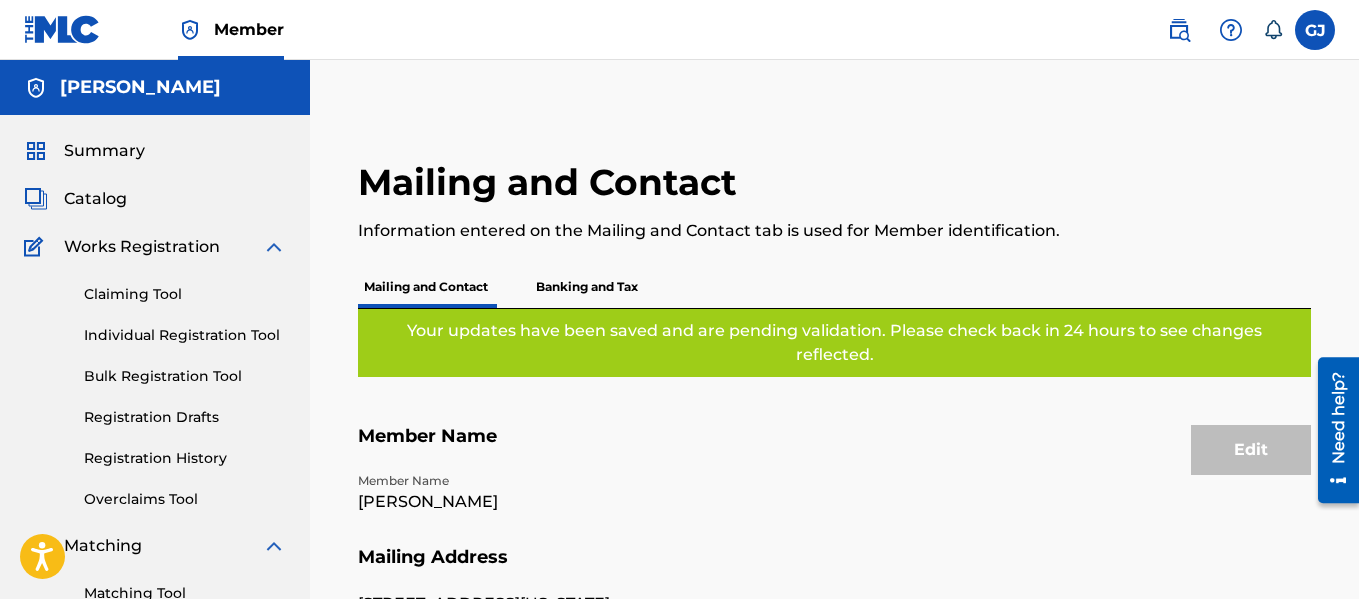 click on "Banking and Tax" at bounding box center [587, 287] 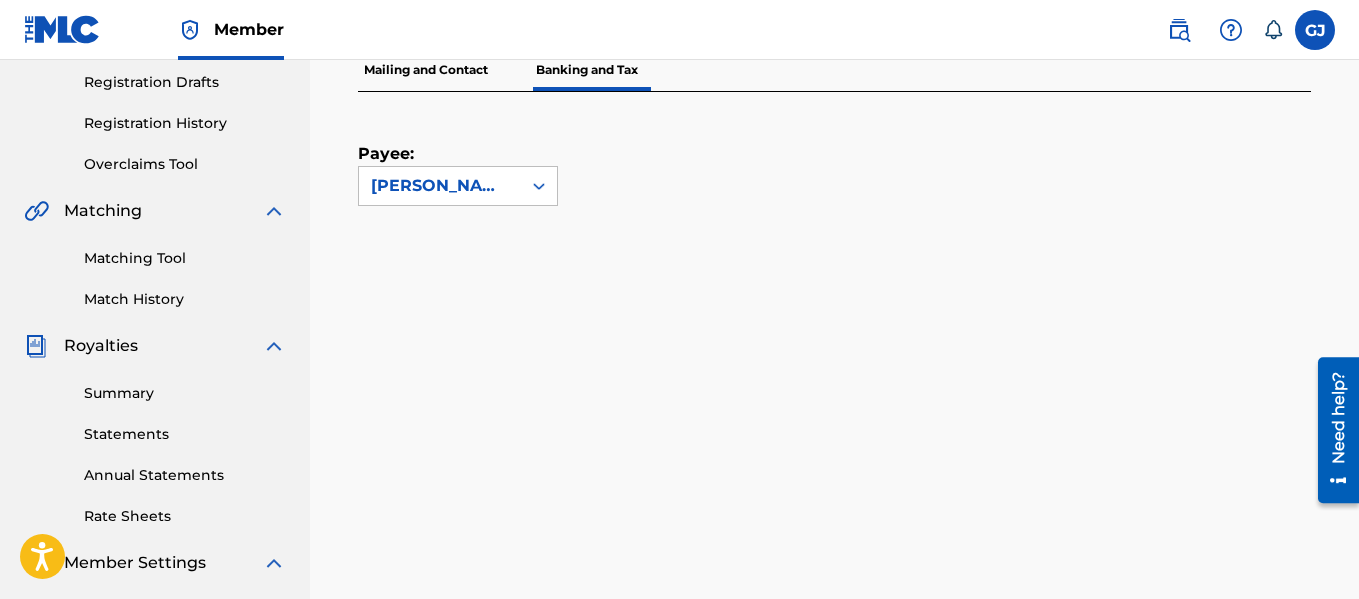 scroll, scrollTop: 337, scrollLeft: 0, axis: vertical 